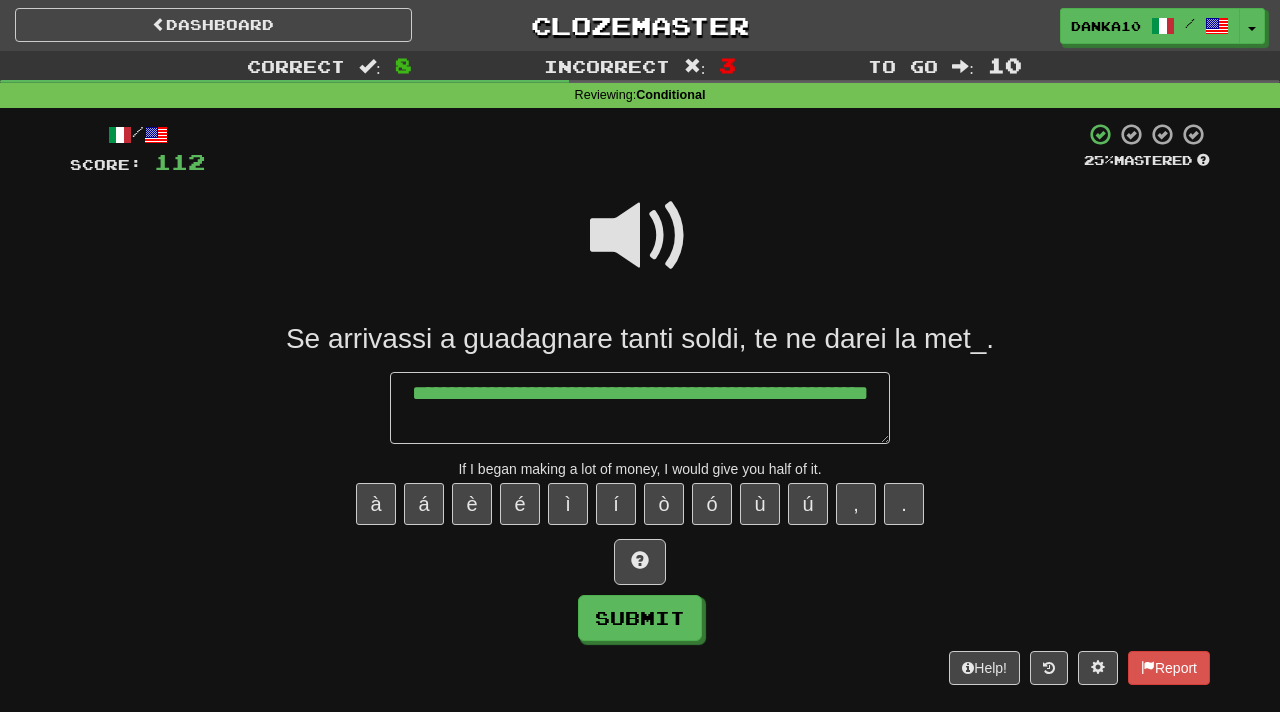 scroll, scrollTop: 0, scrollLeft: 0, axis: both 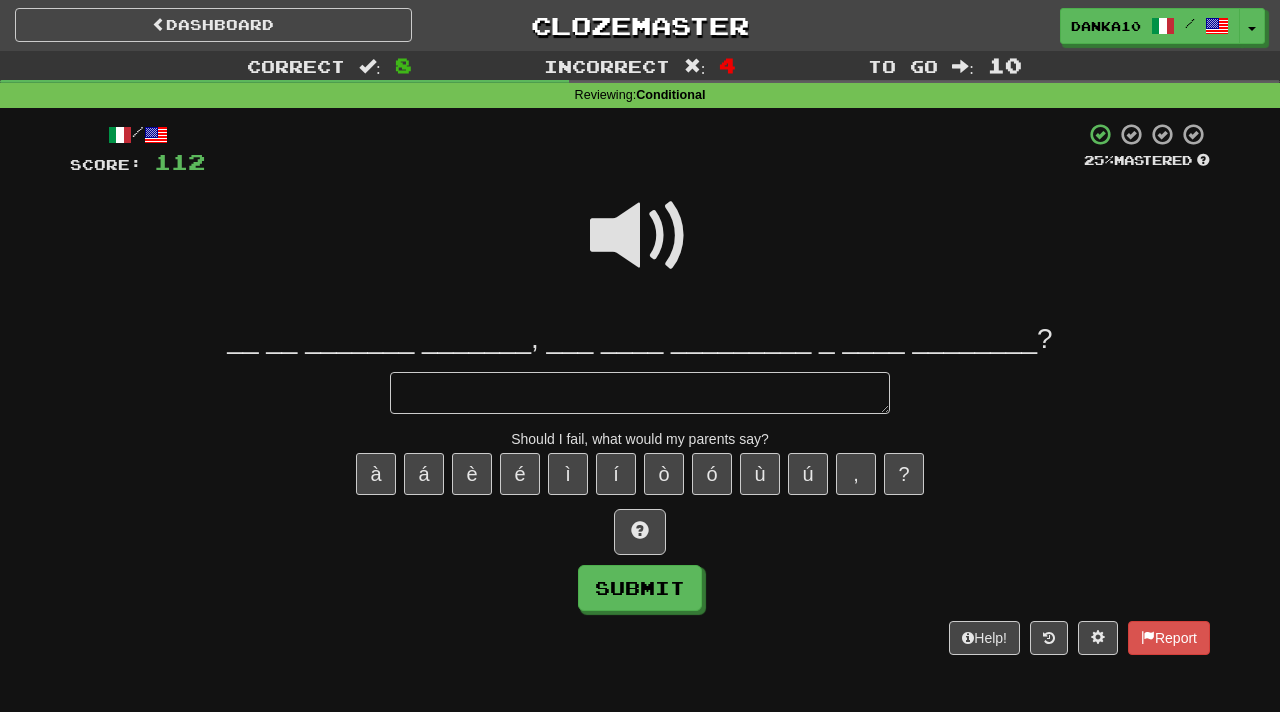 type on "*" 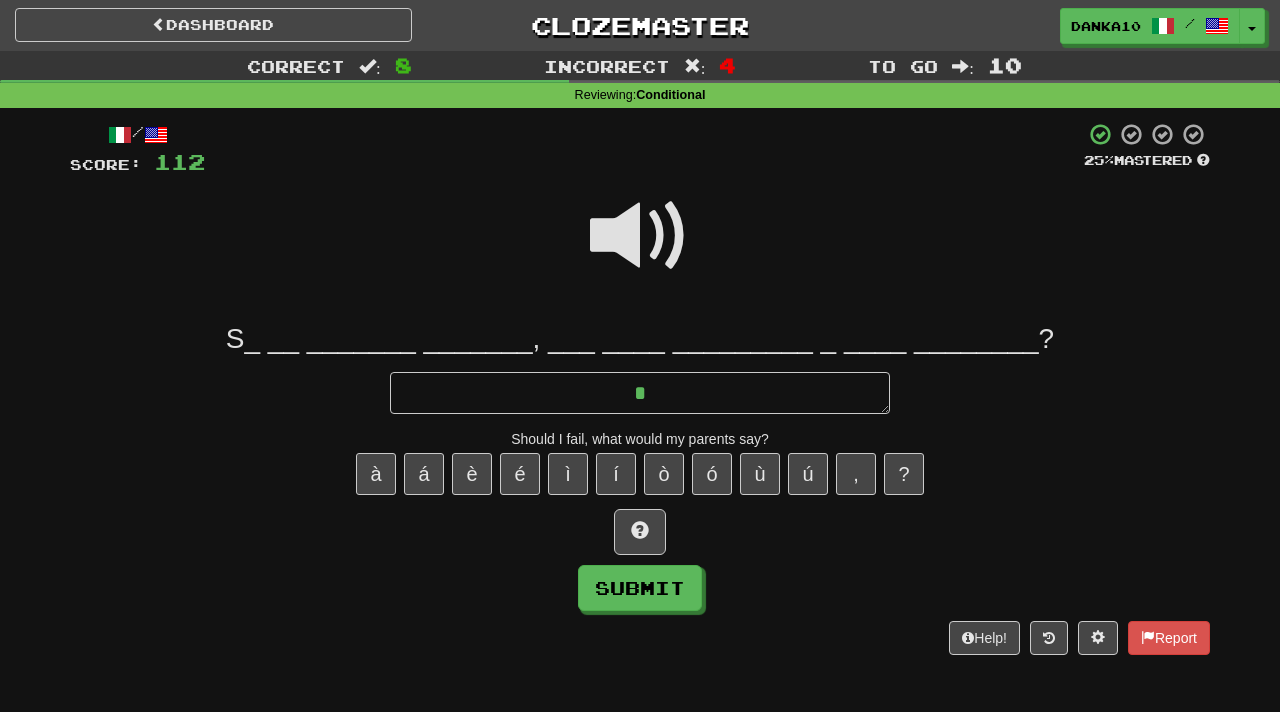type on "*" 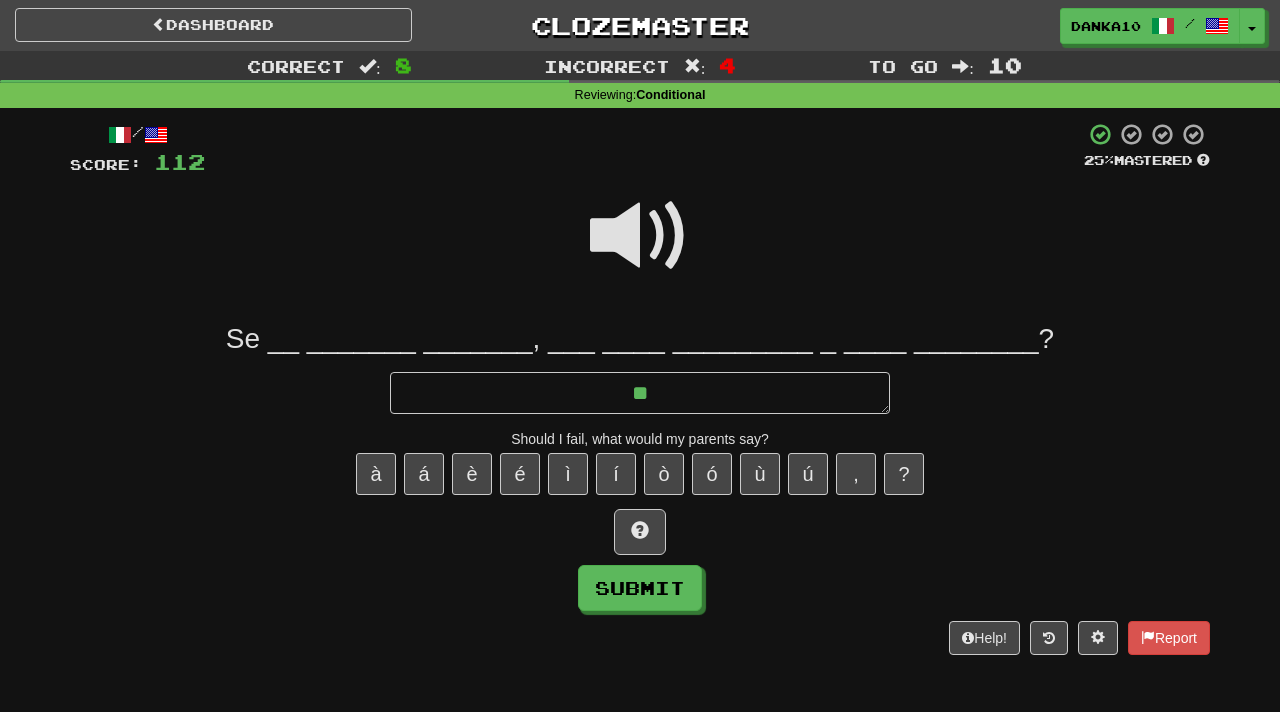 type on "*" 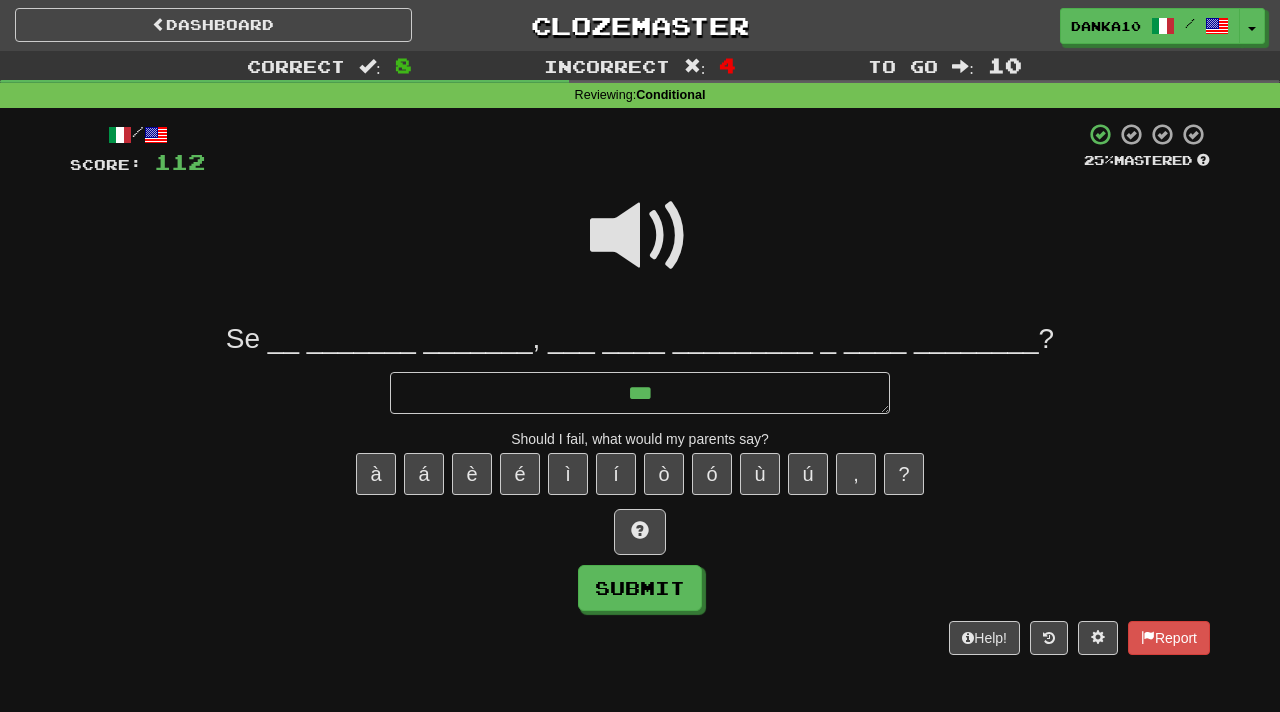 type on "*" 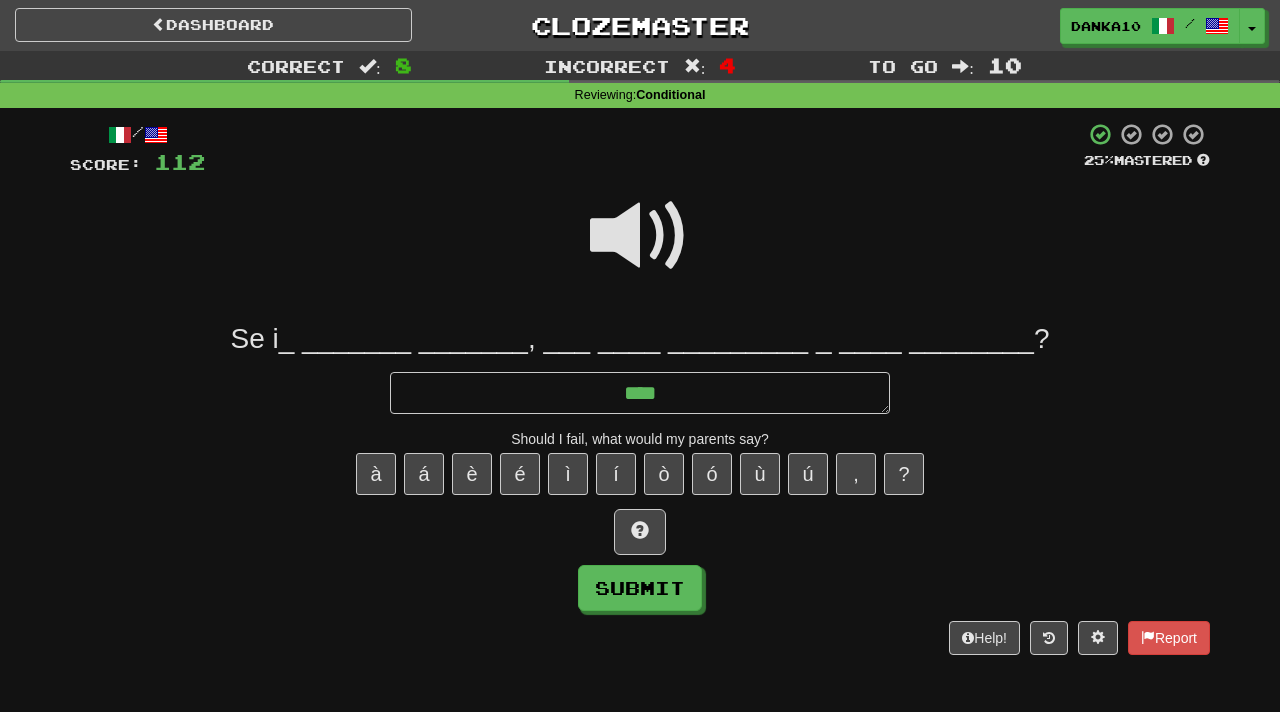 type on "*" 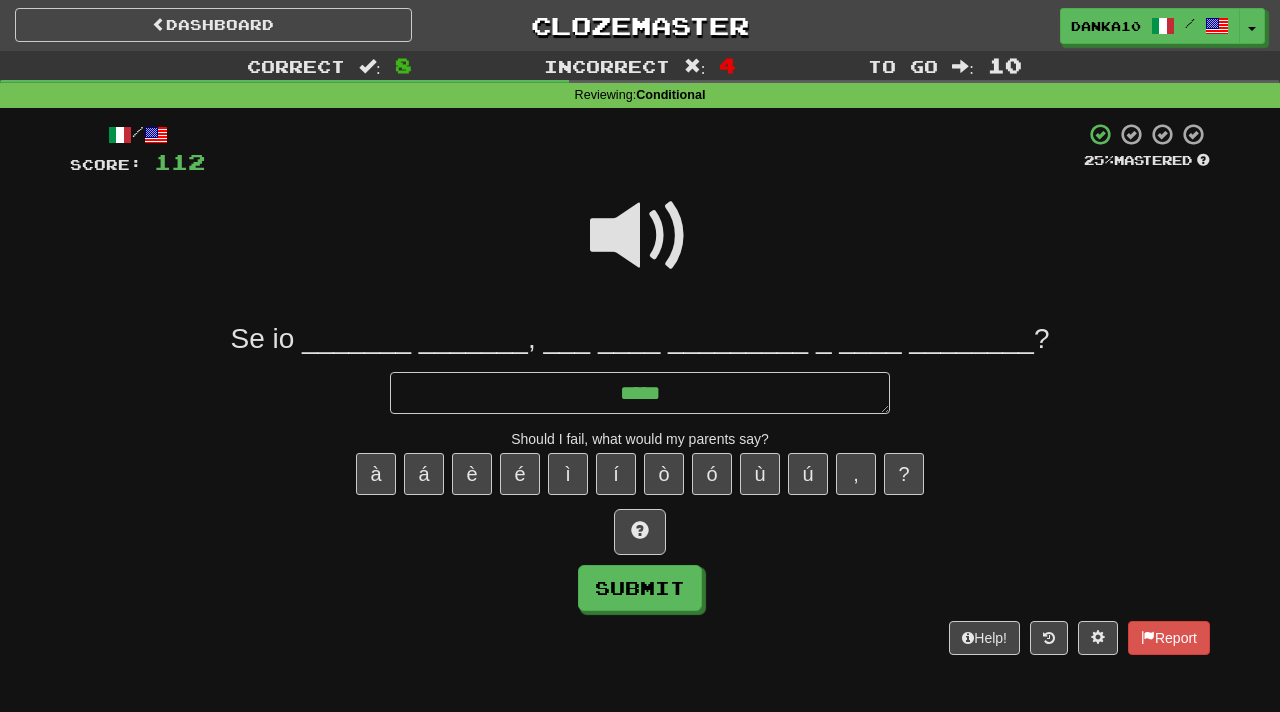 type on "*" 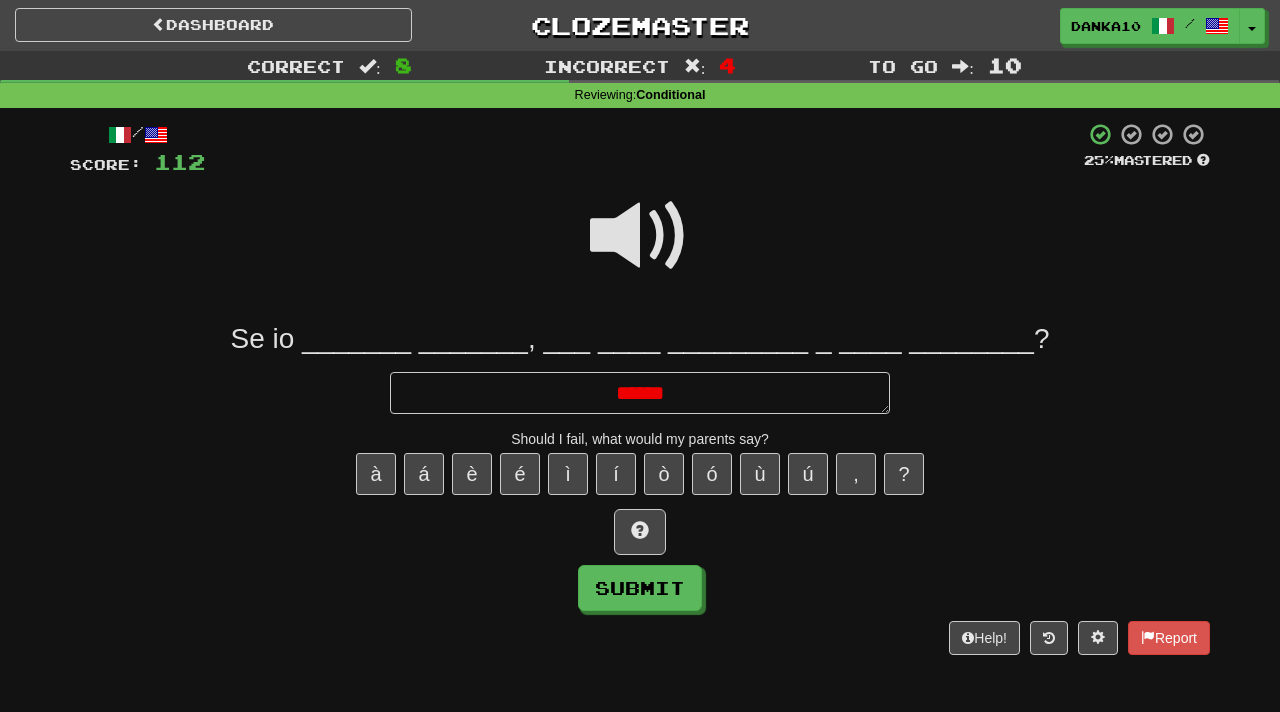 type on "*" 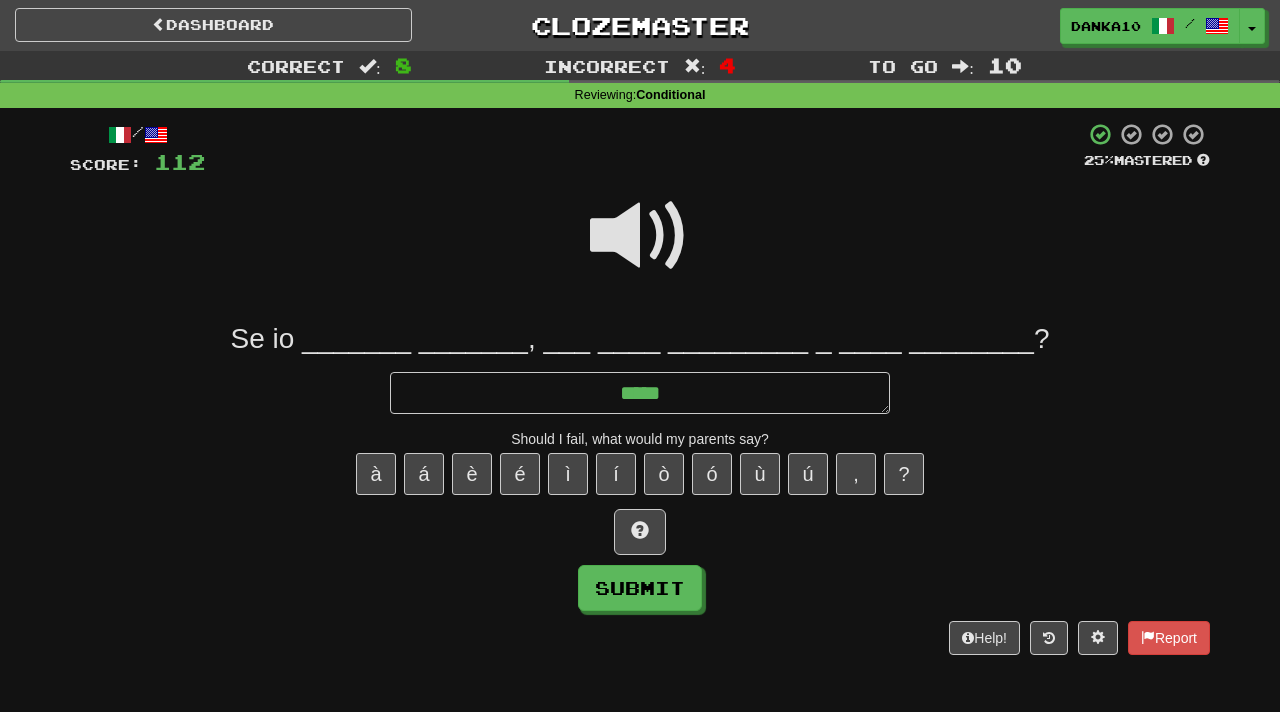 type on "*" 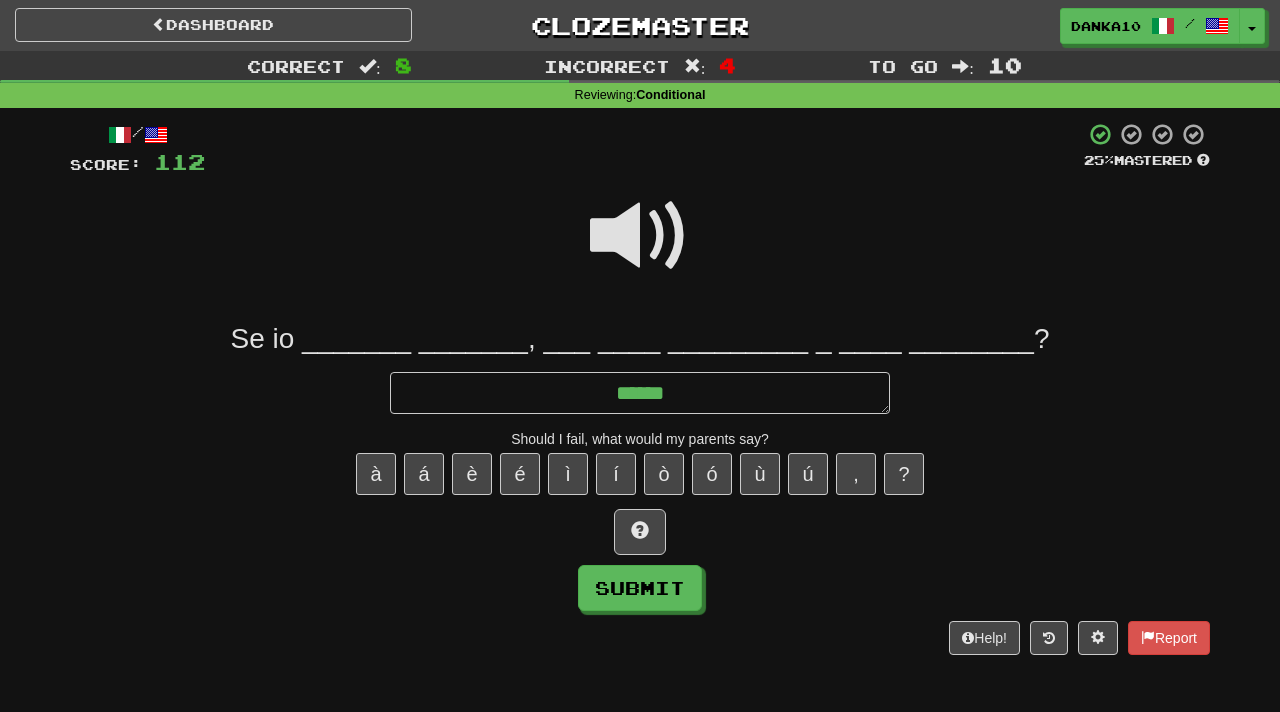 type on "*" 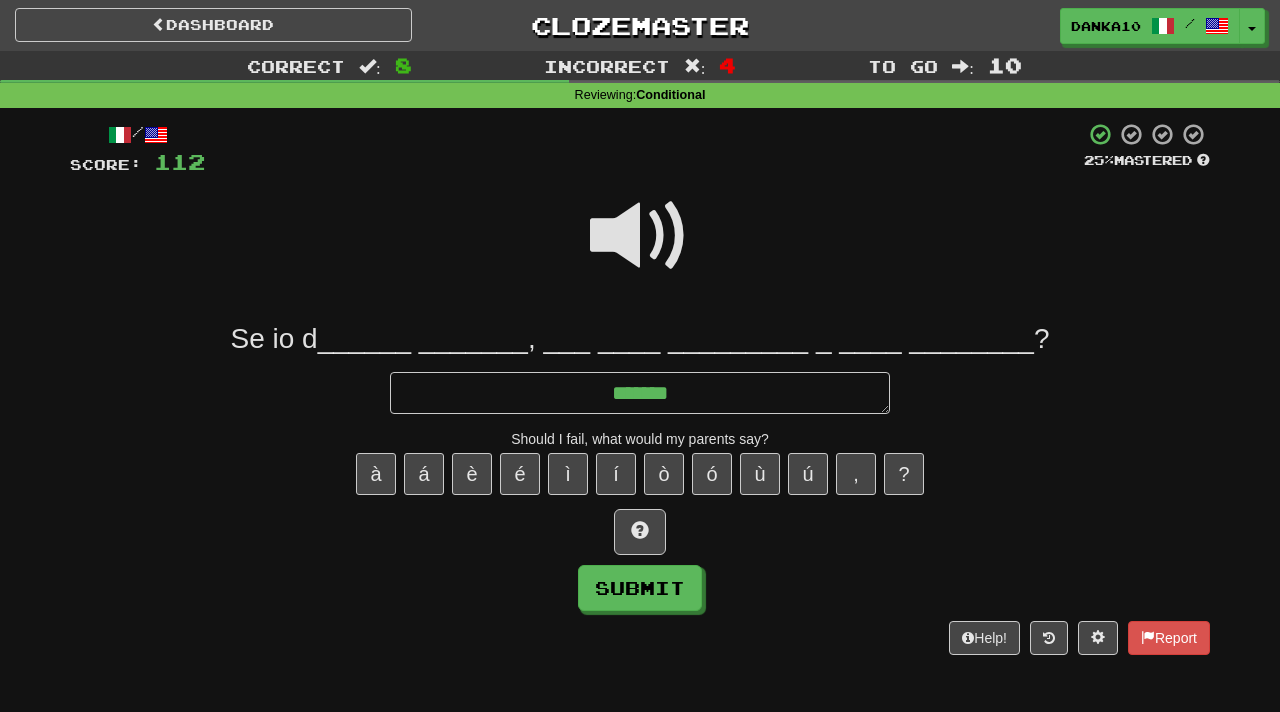 type on "*" 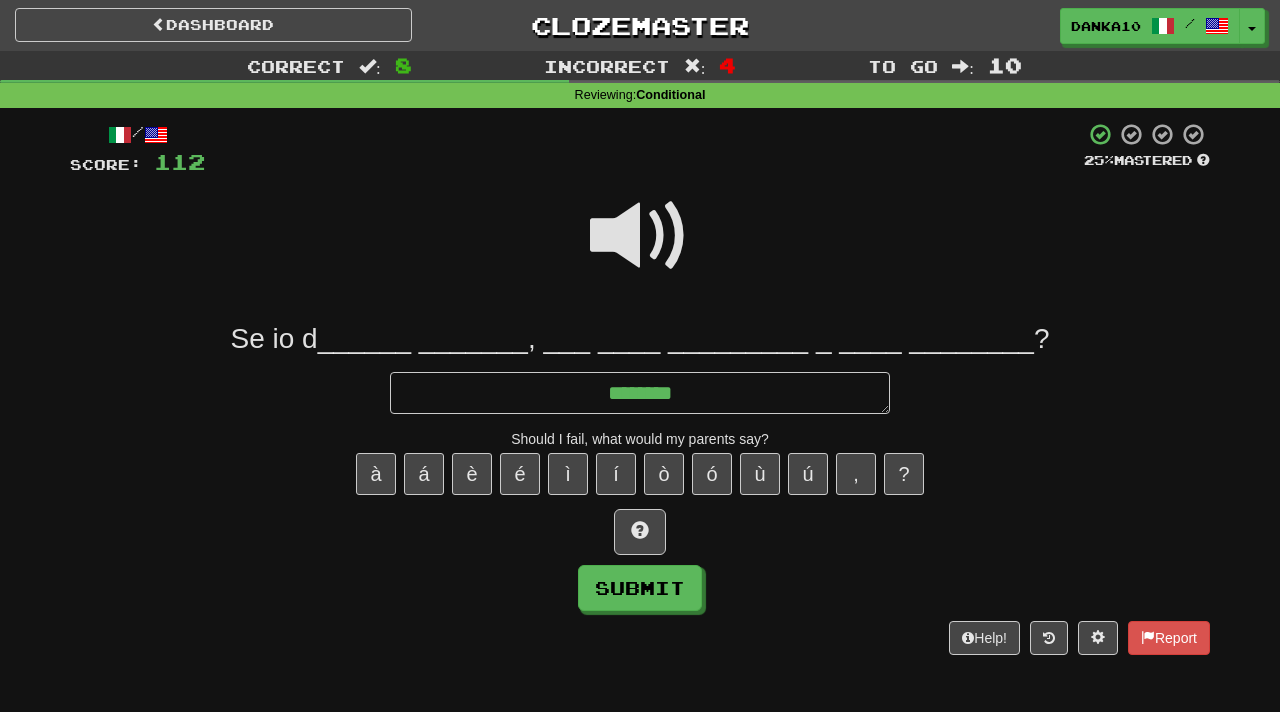 type on "*" 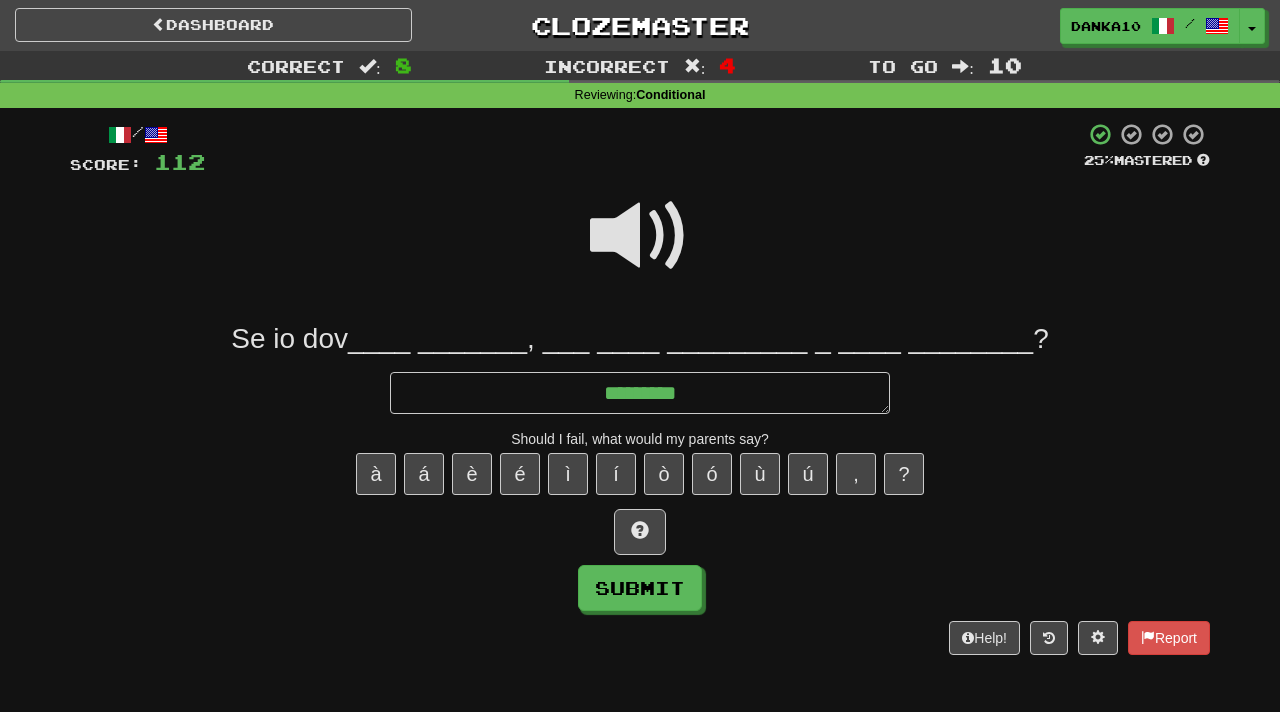 type on "*" 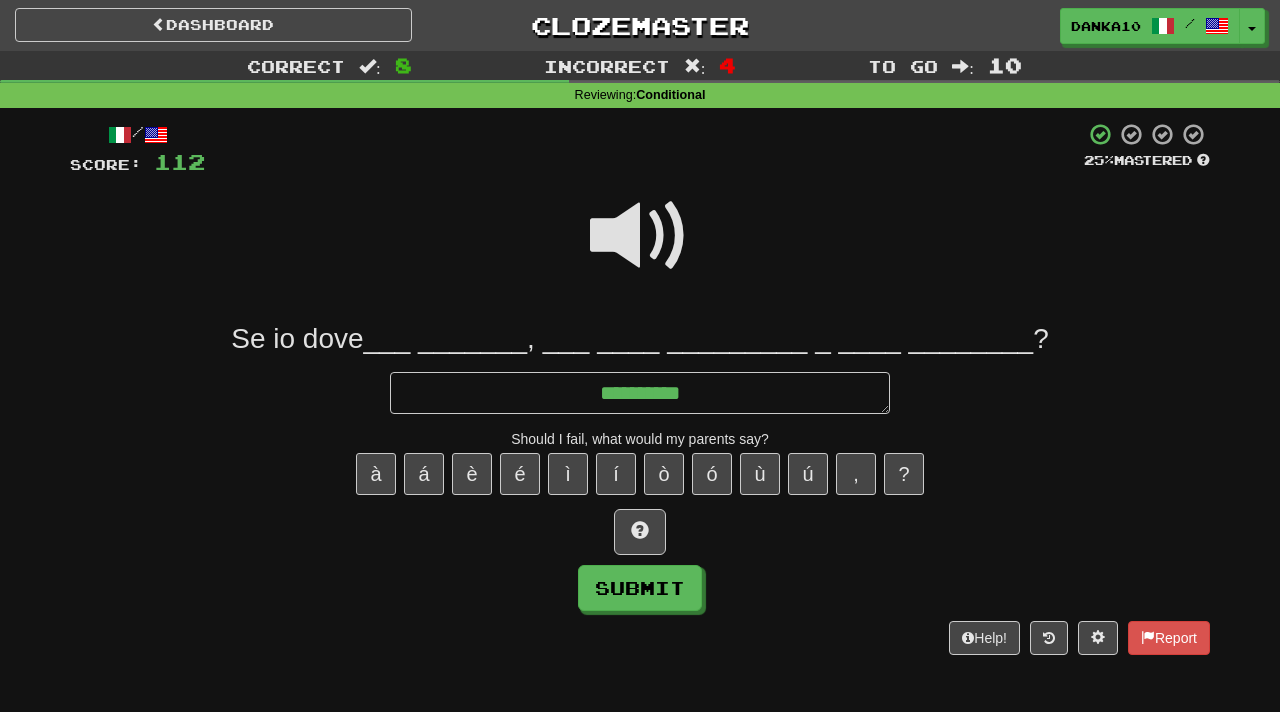 type on "**********" 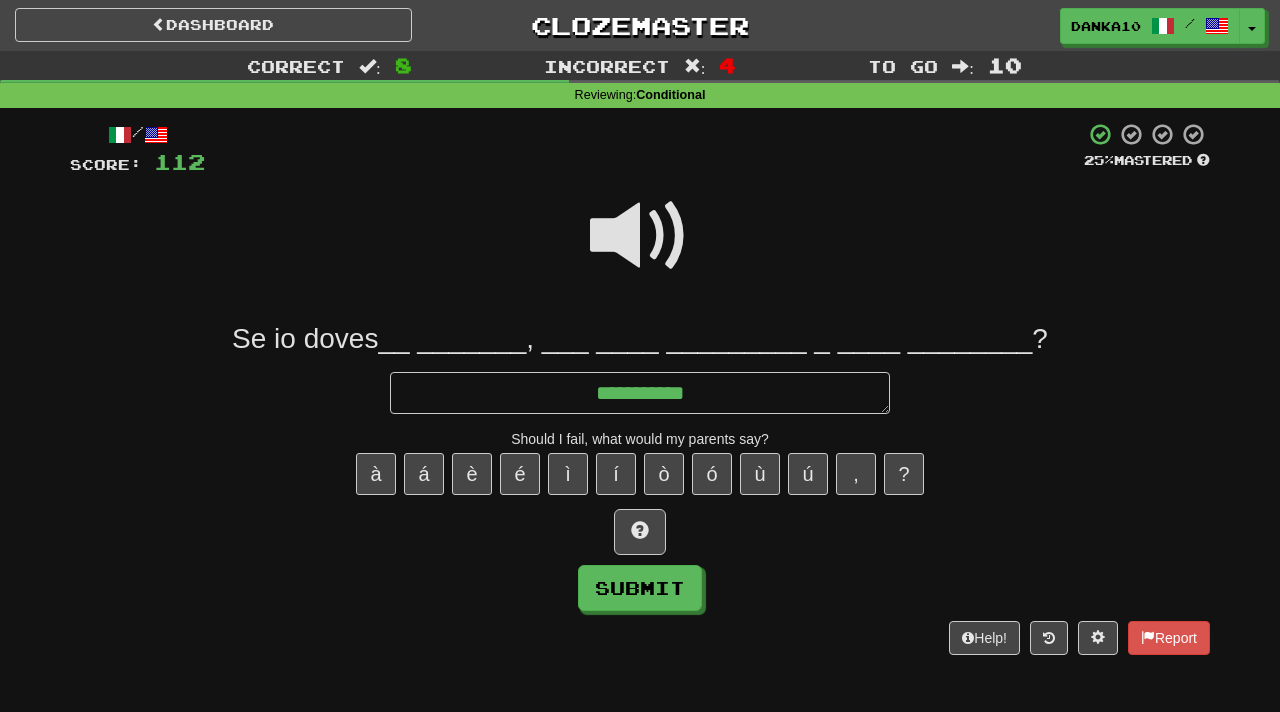 type on "*" 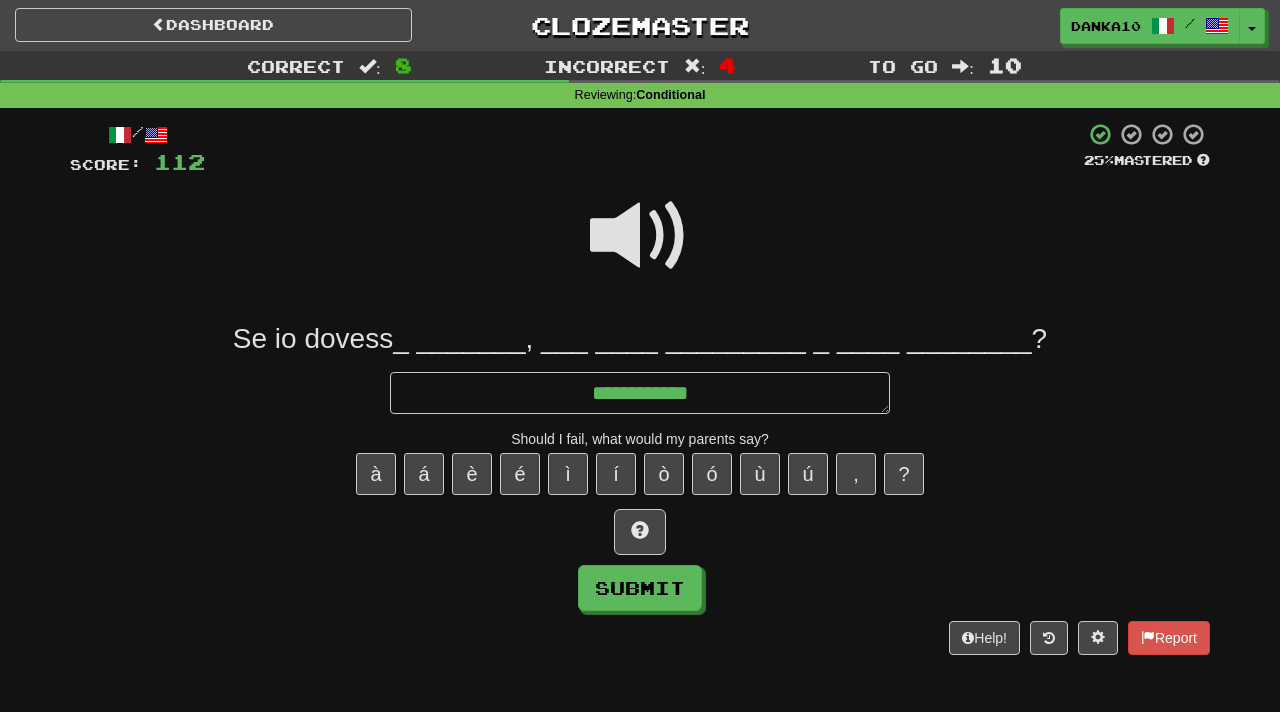type on "*" 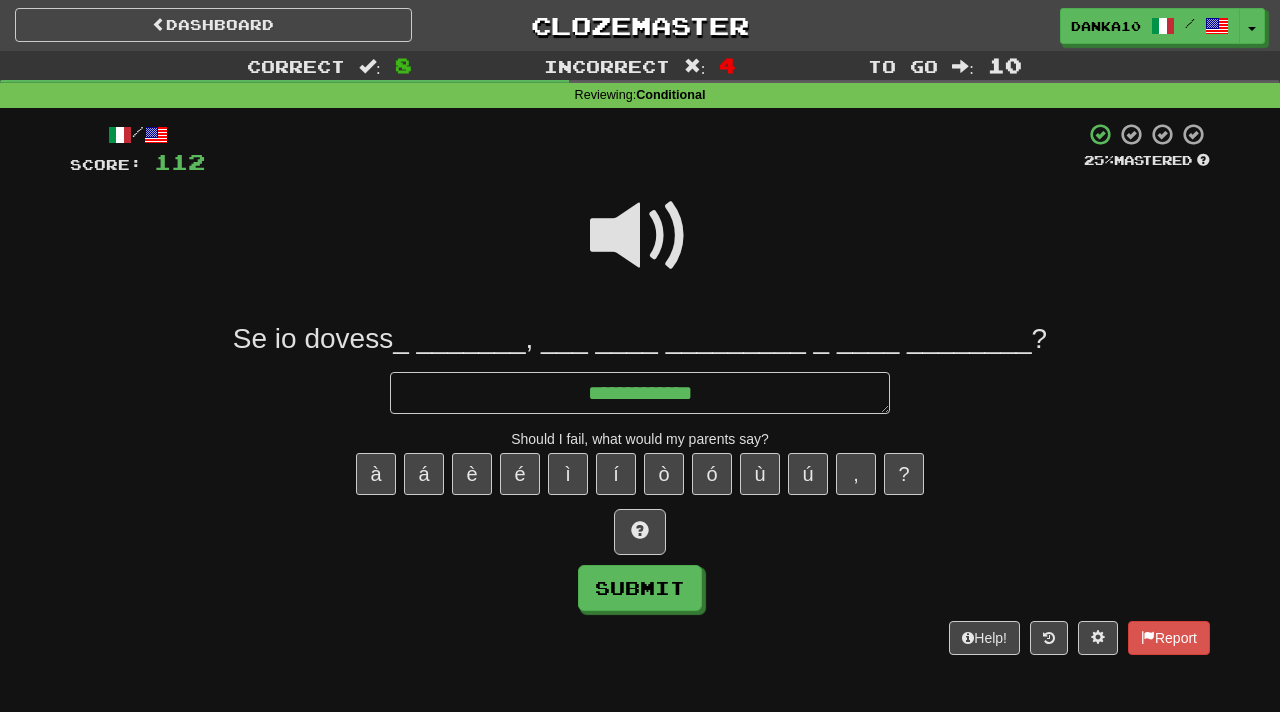 type on "*" 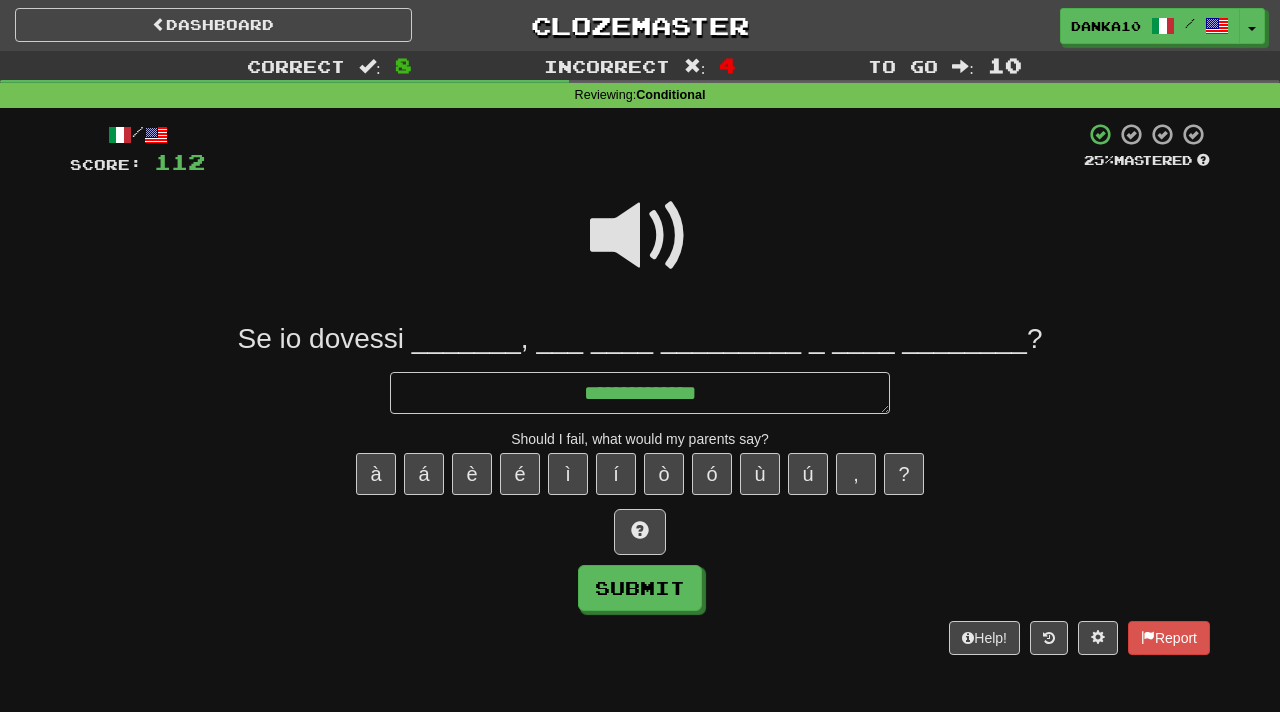 type on "*" 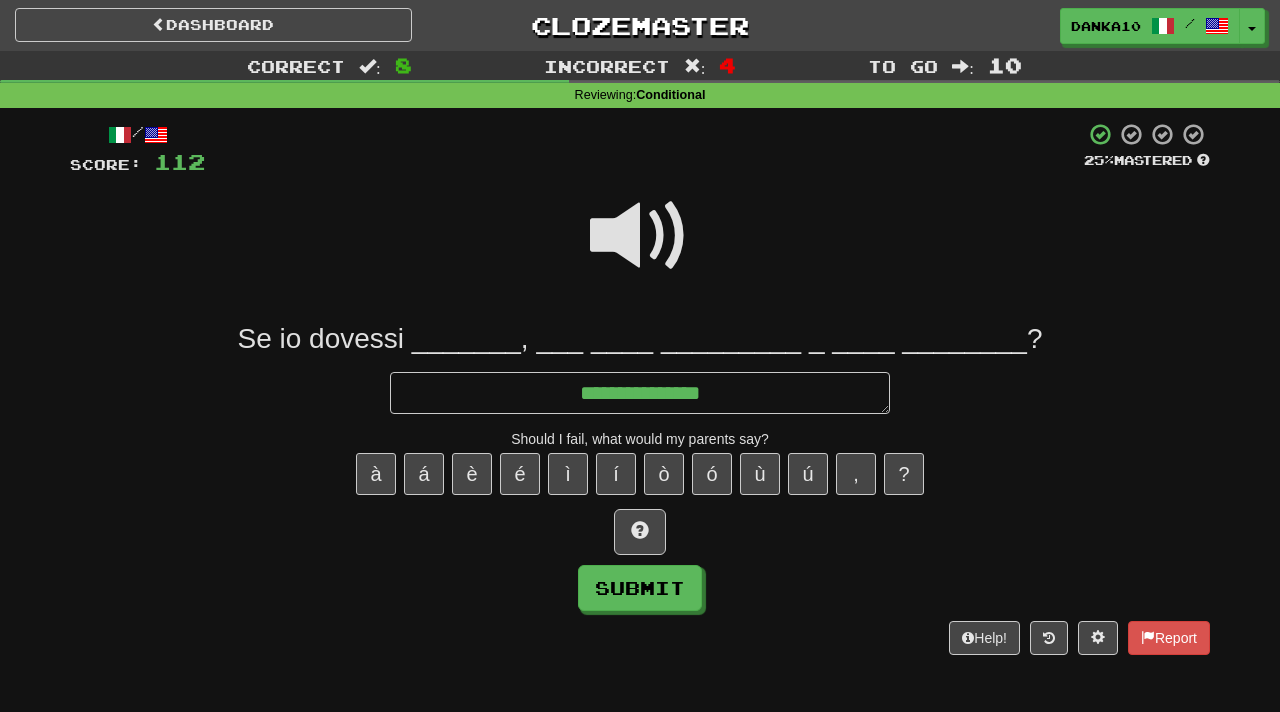 type on "*" 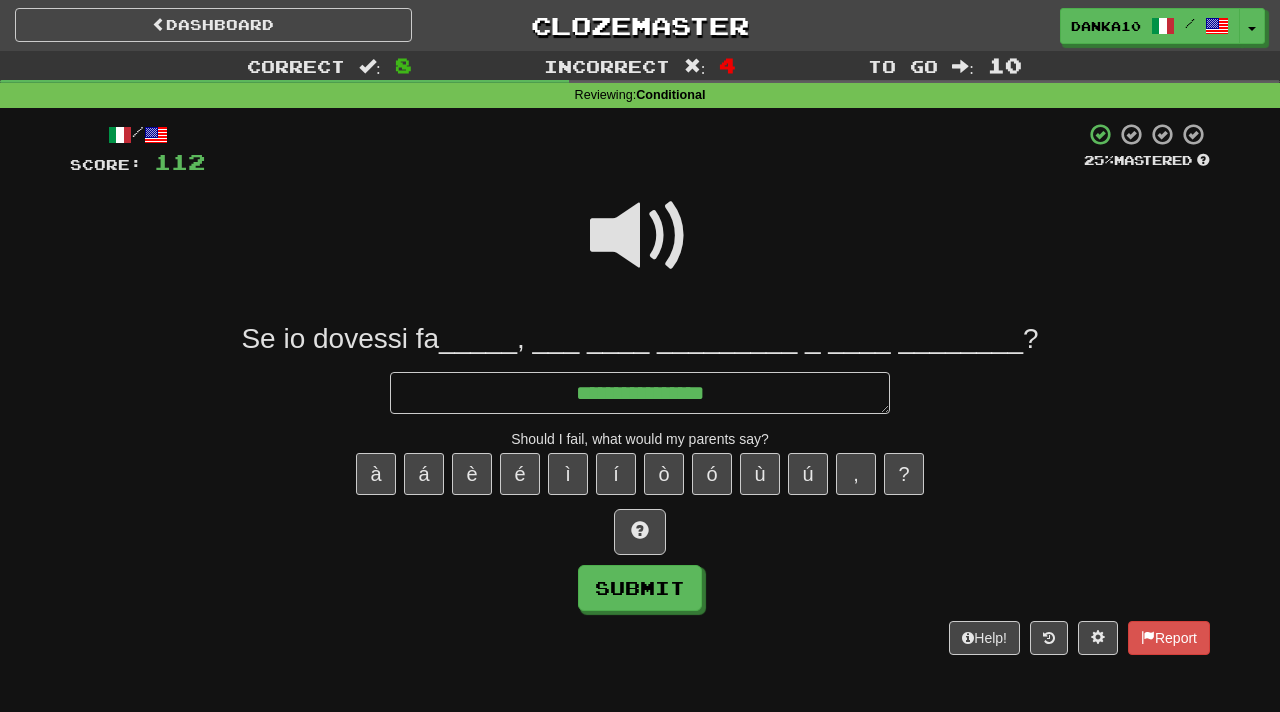 type on "**********" 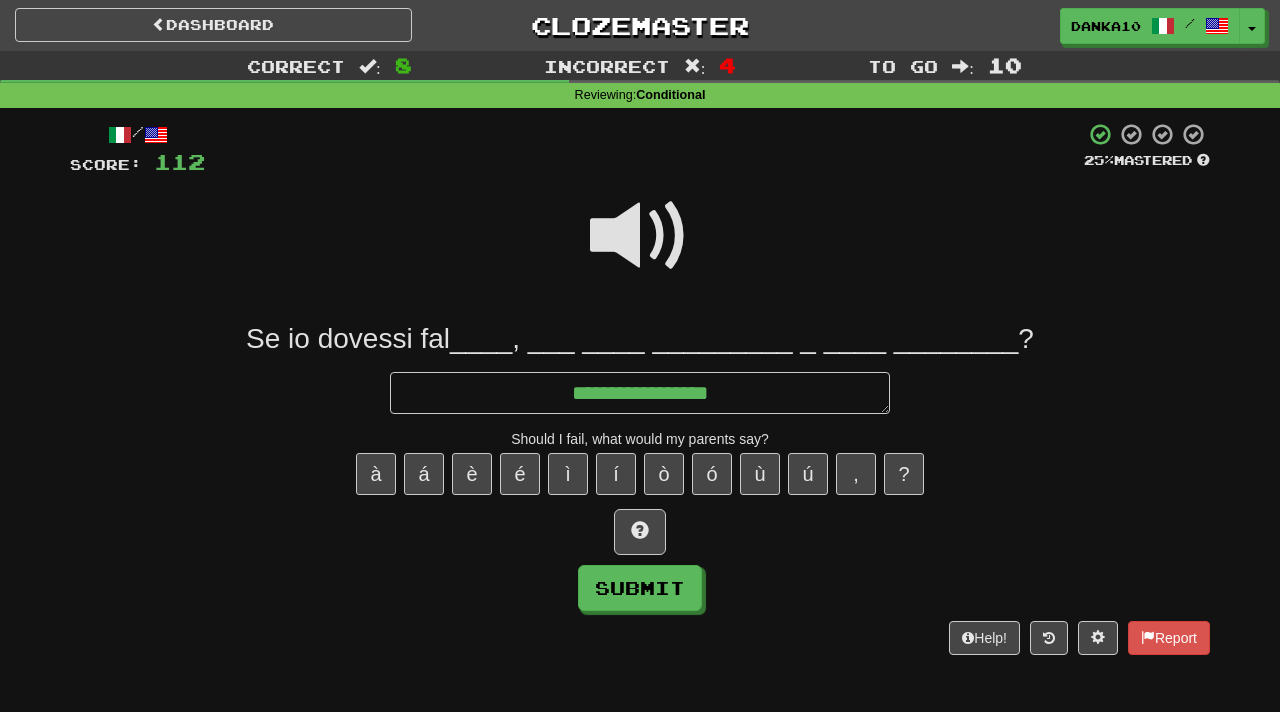 type on "*" 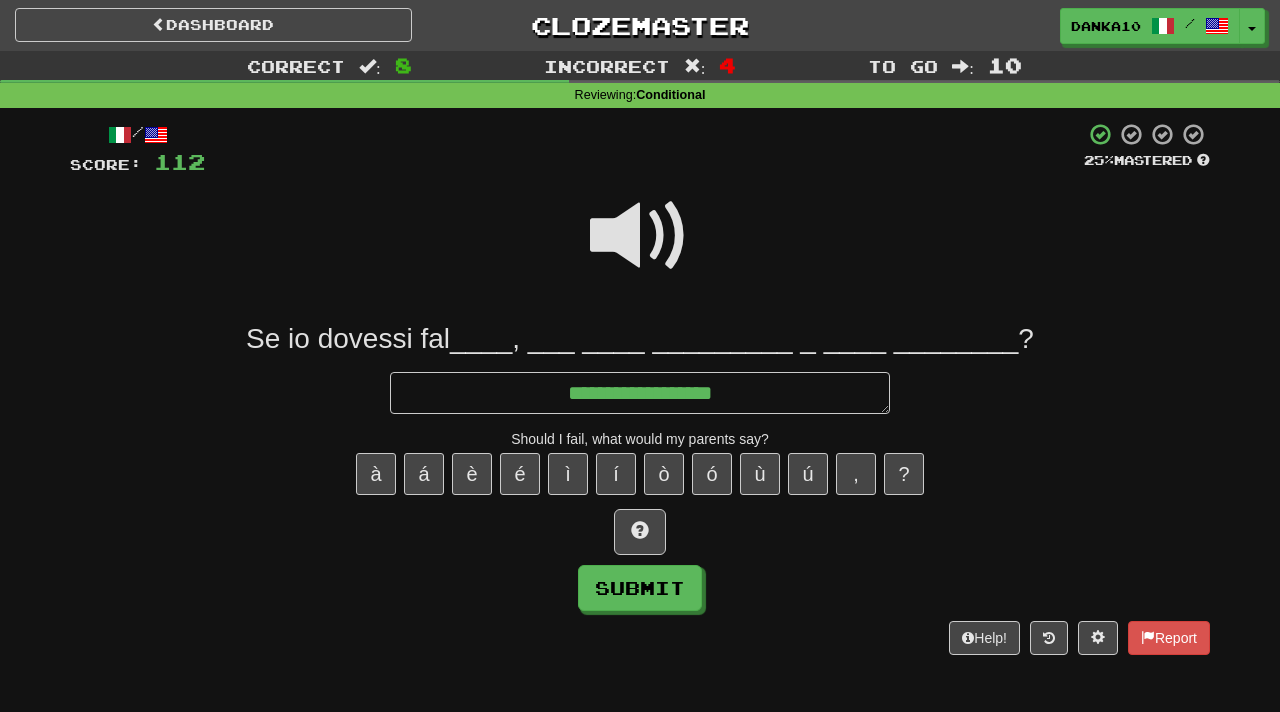 type on "**********" 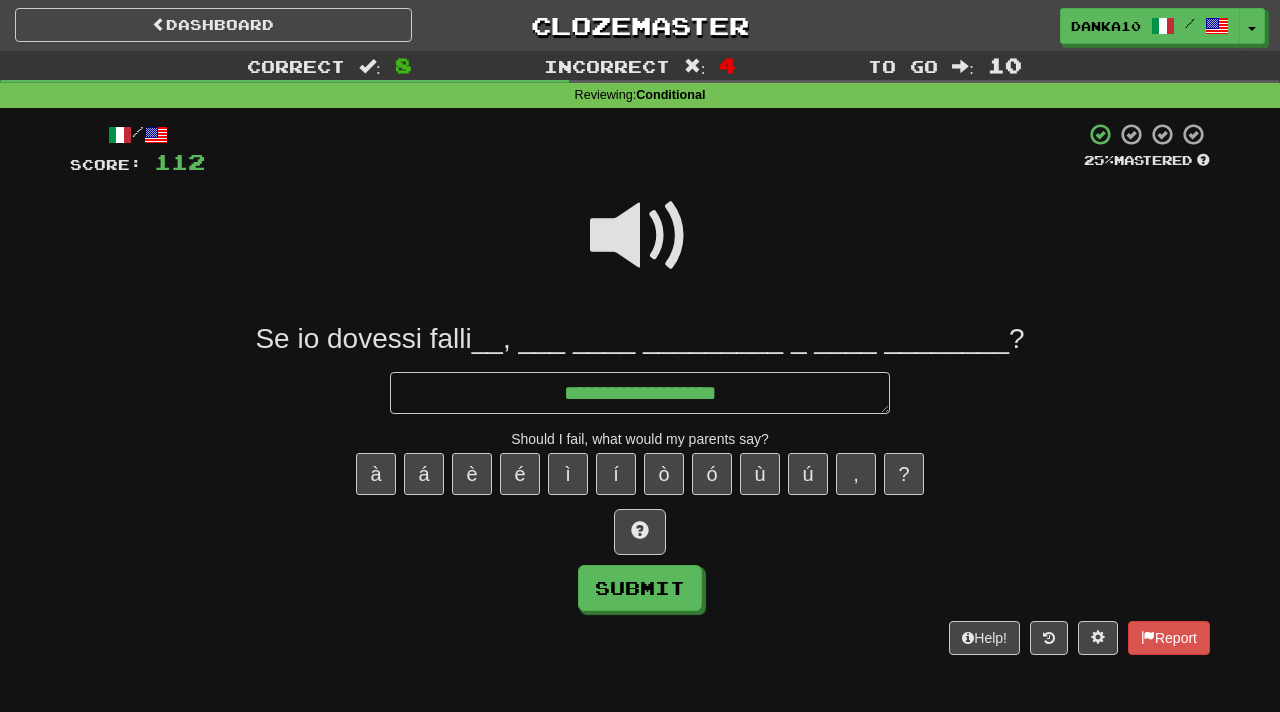 type on "*" 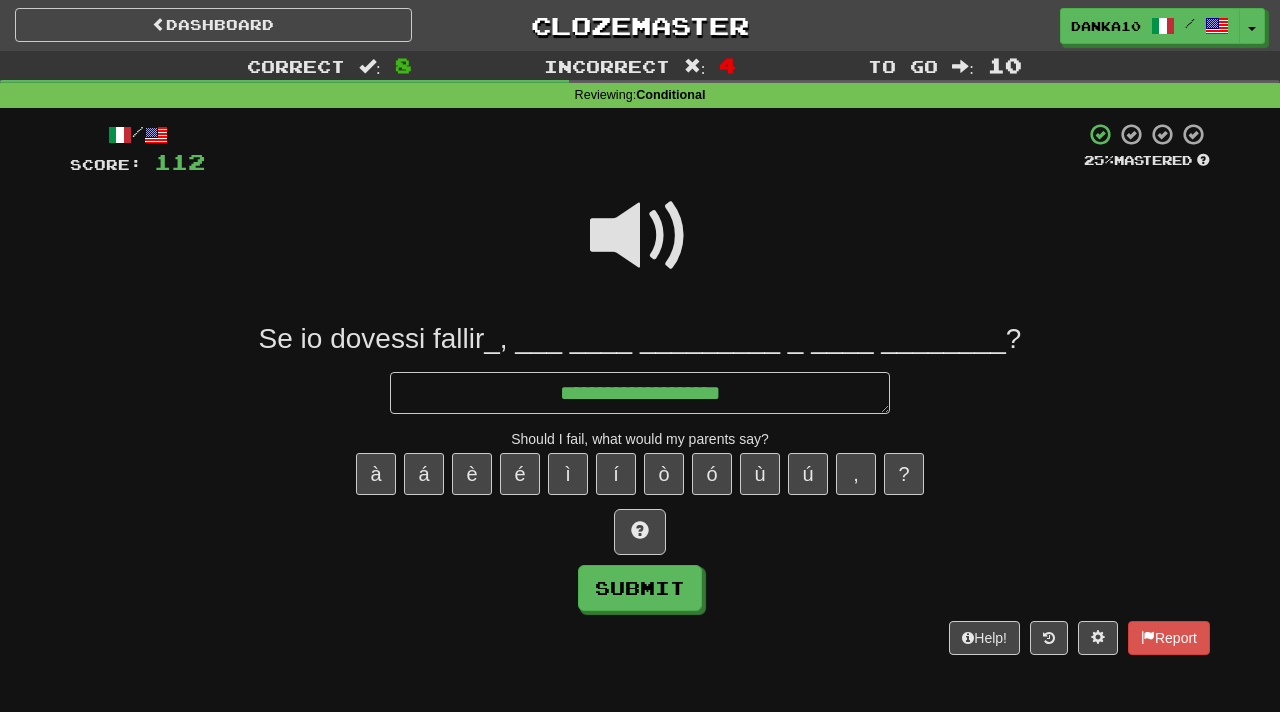 type on "**********" 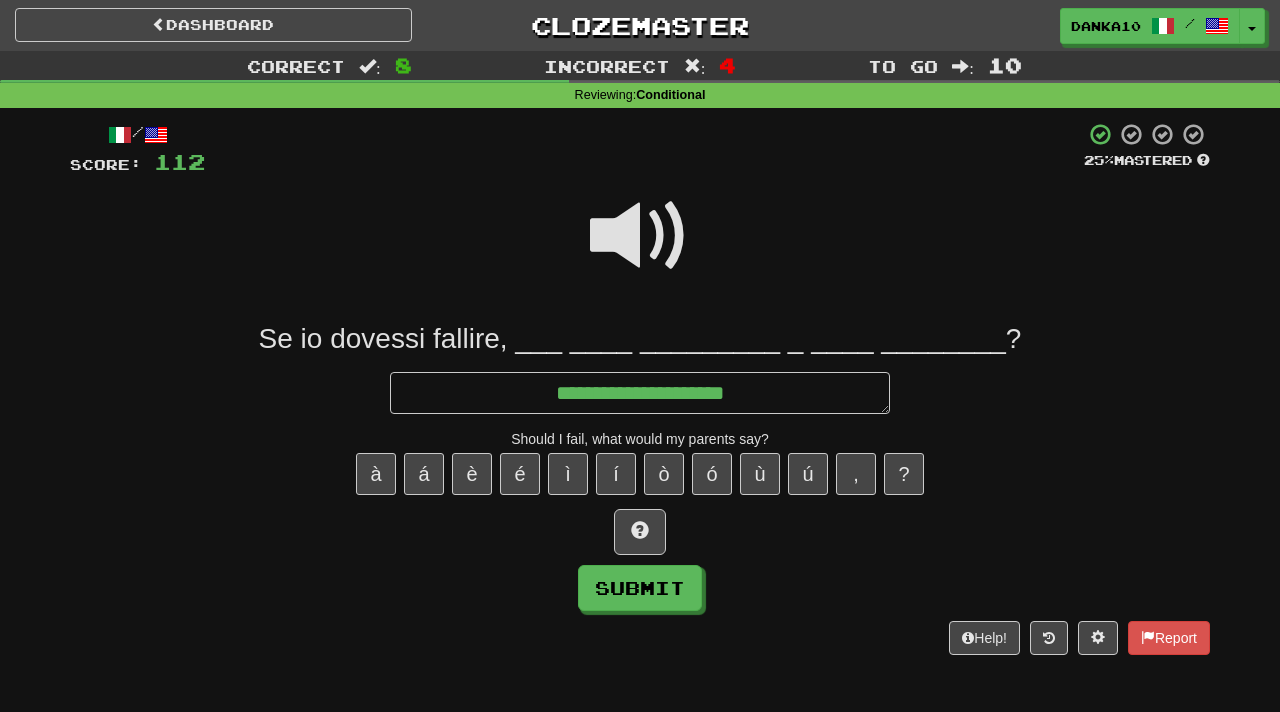 type on "*" 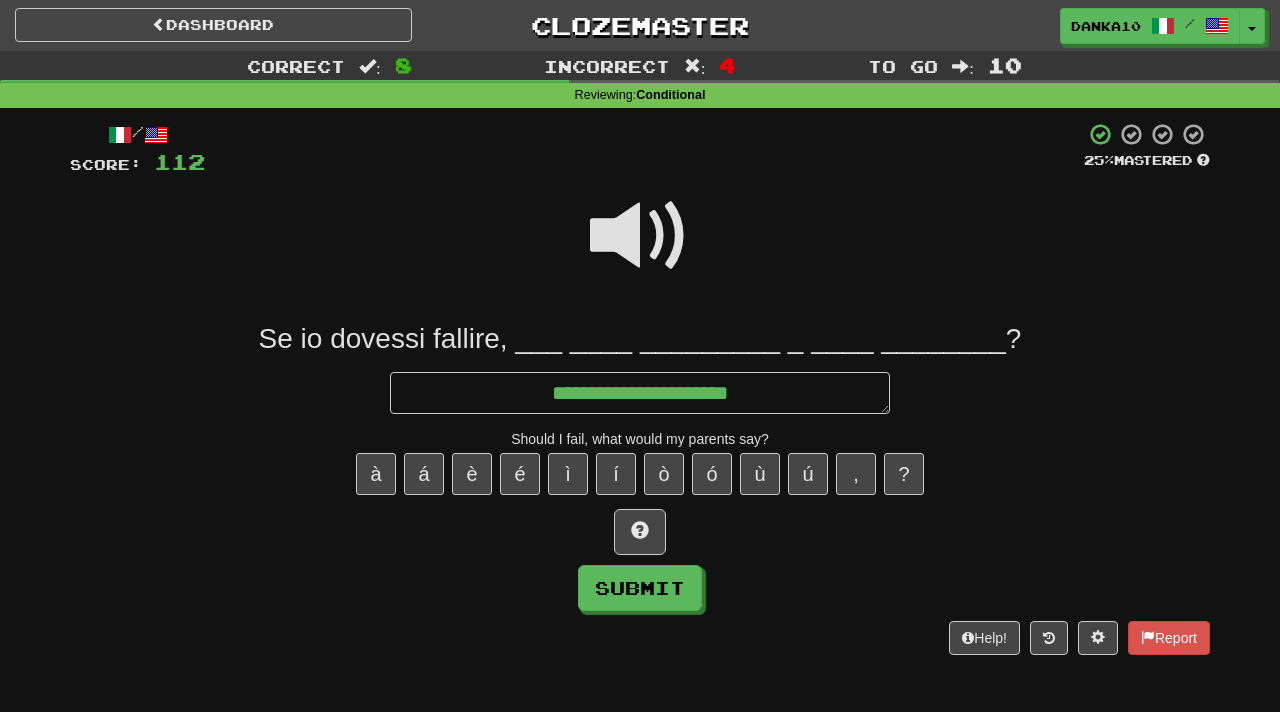 type on "*" 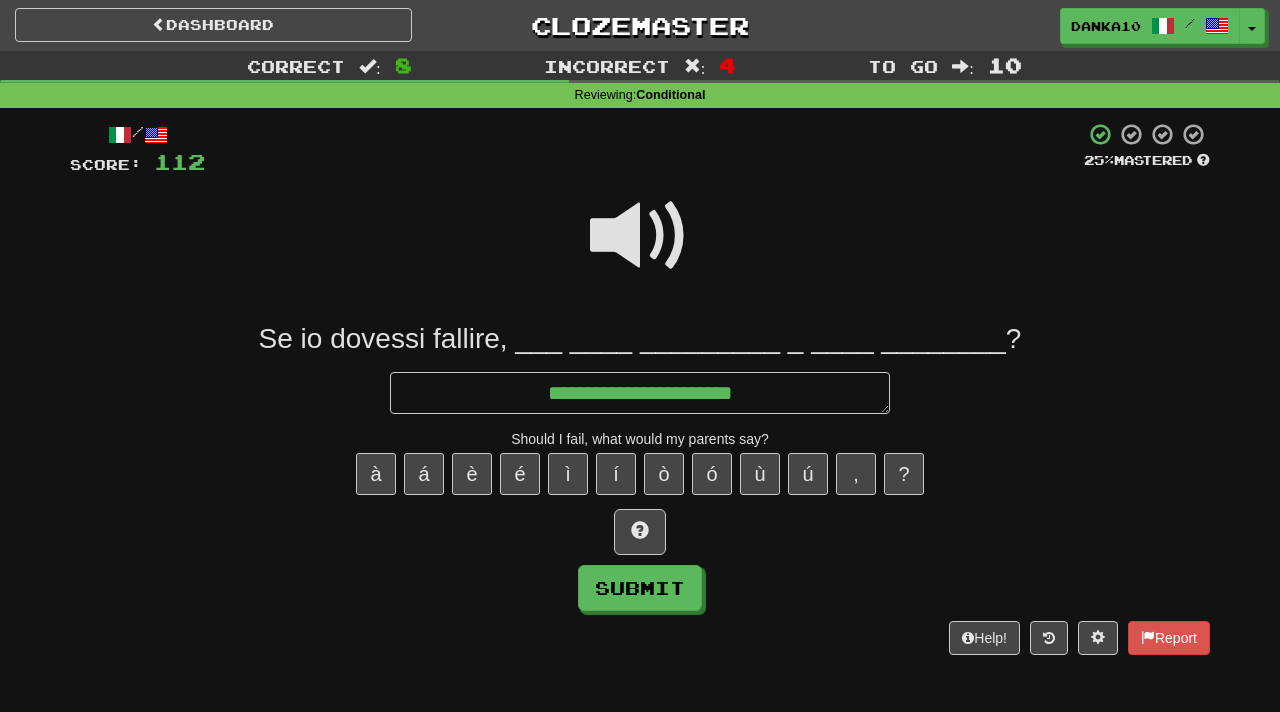 type on "*" 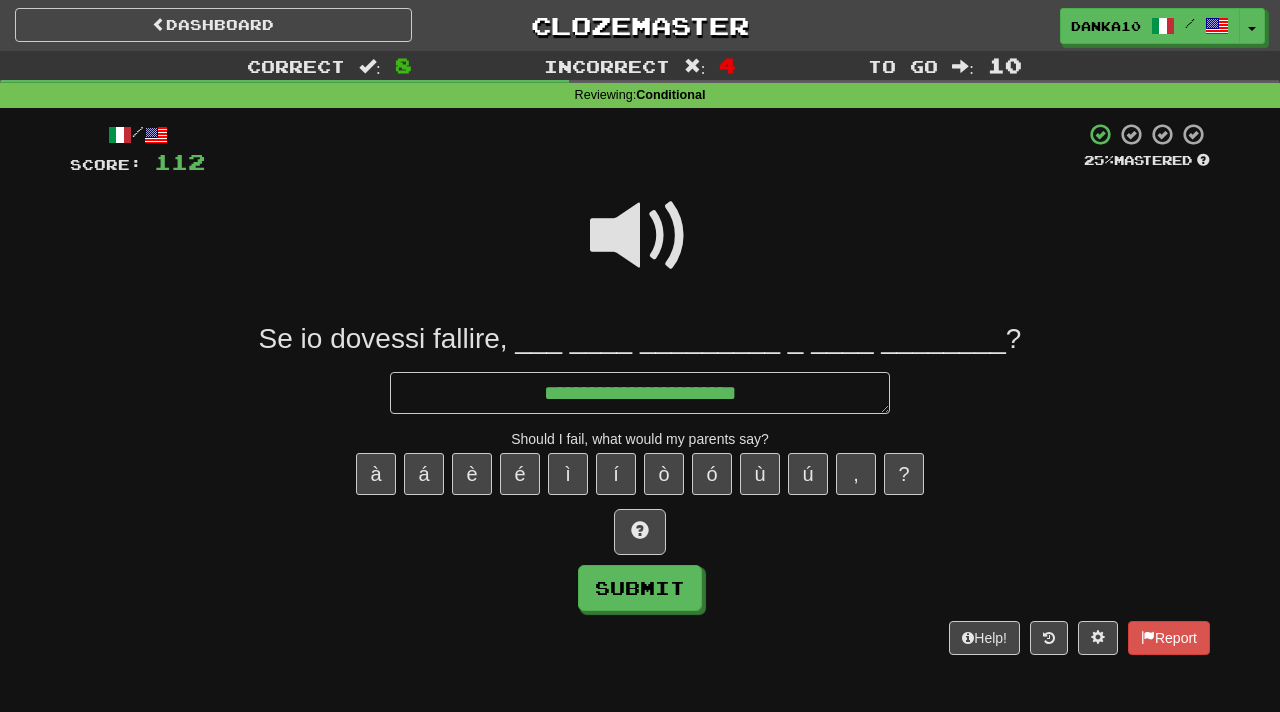 type on "*" 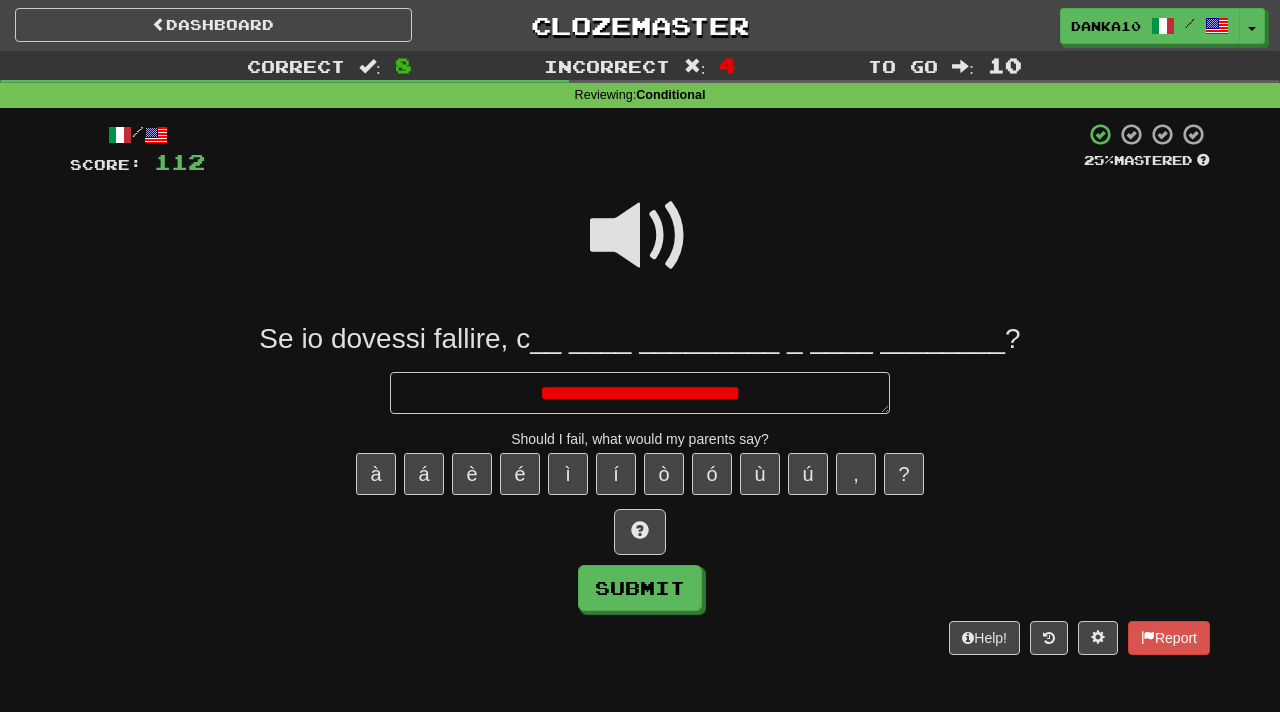 type on "*" 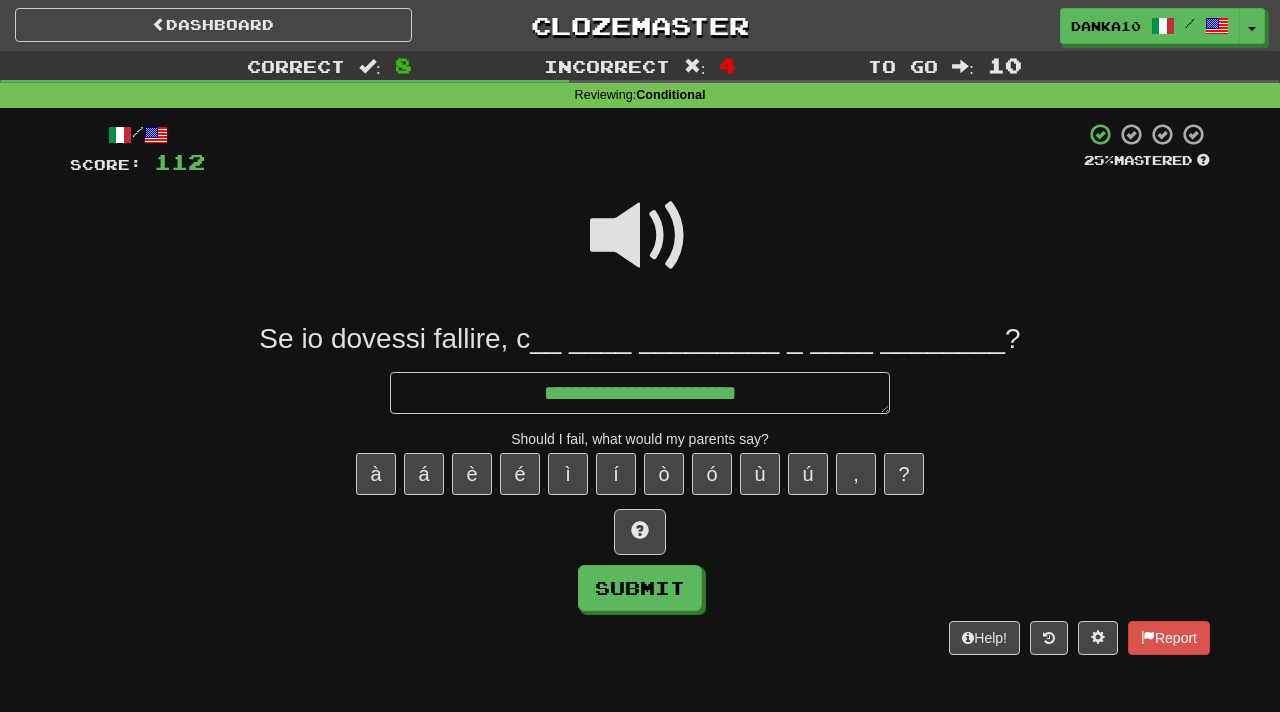 type on "*" 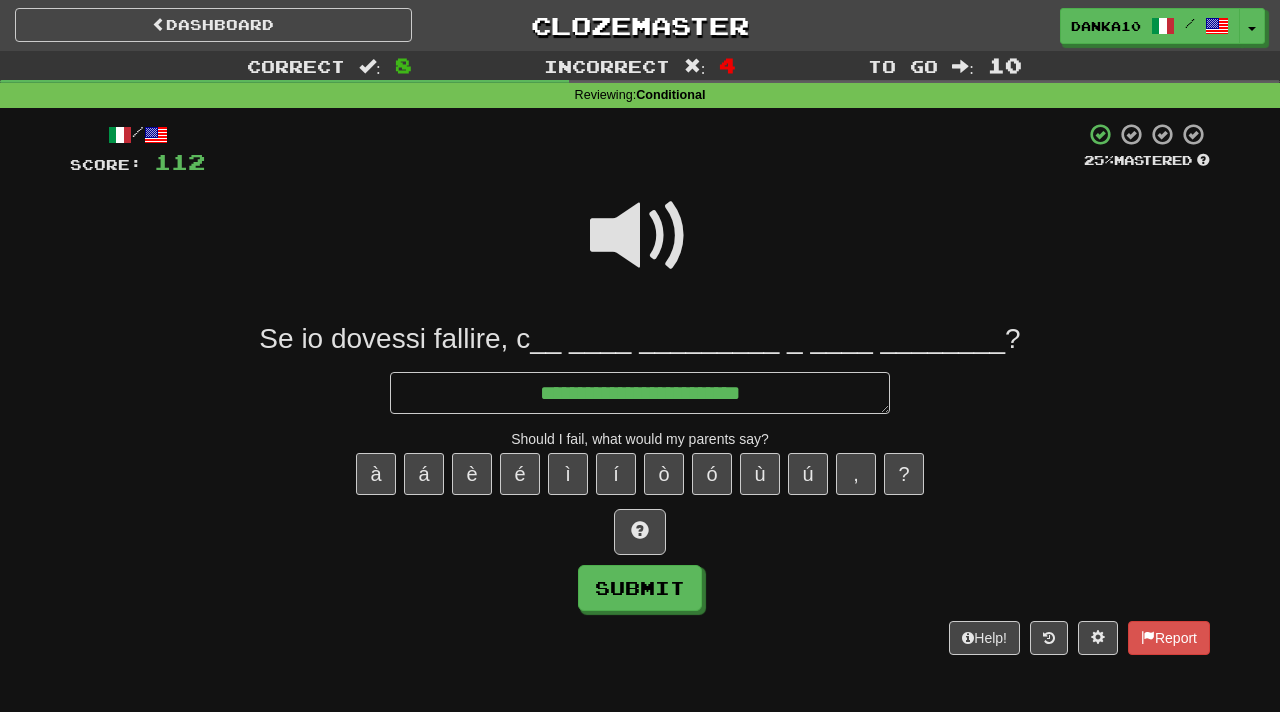 type on "*" 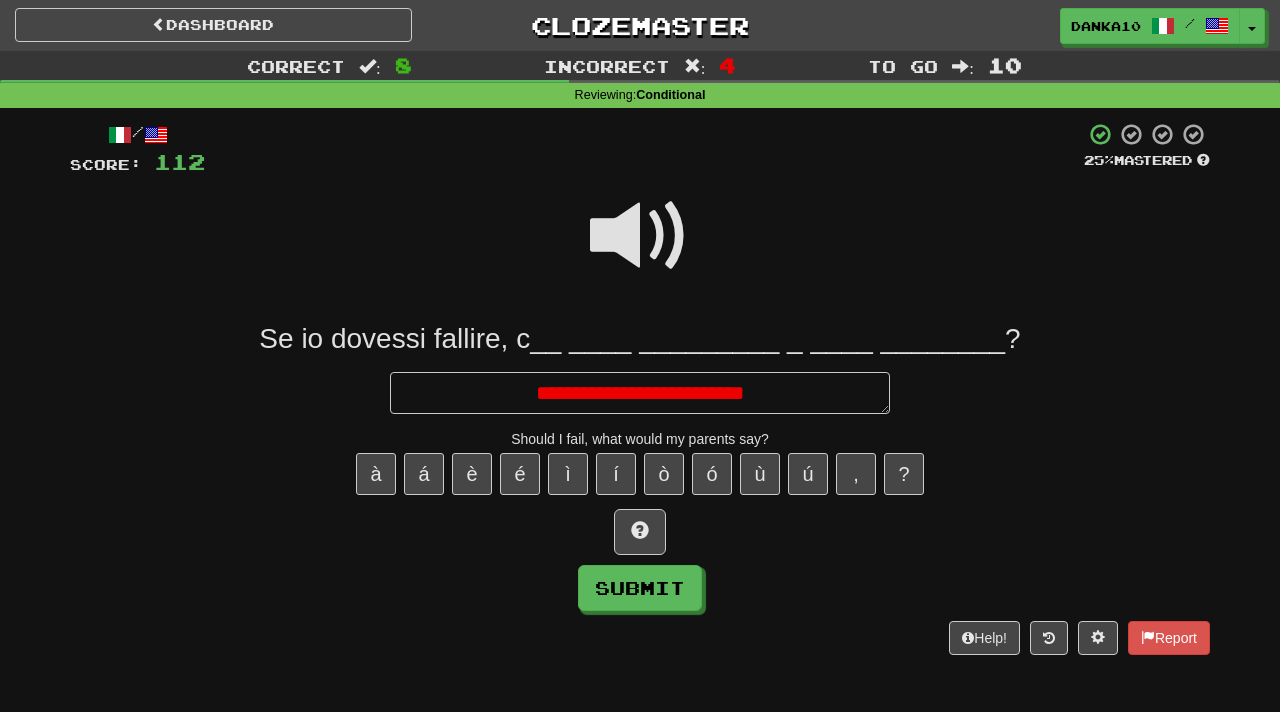 type on "*" 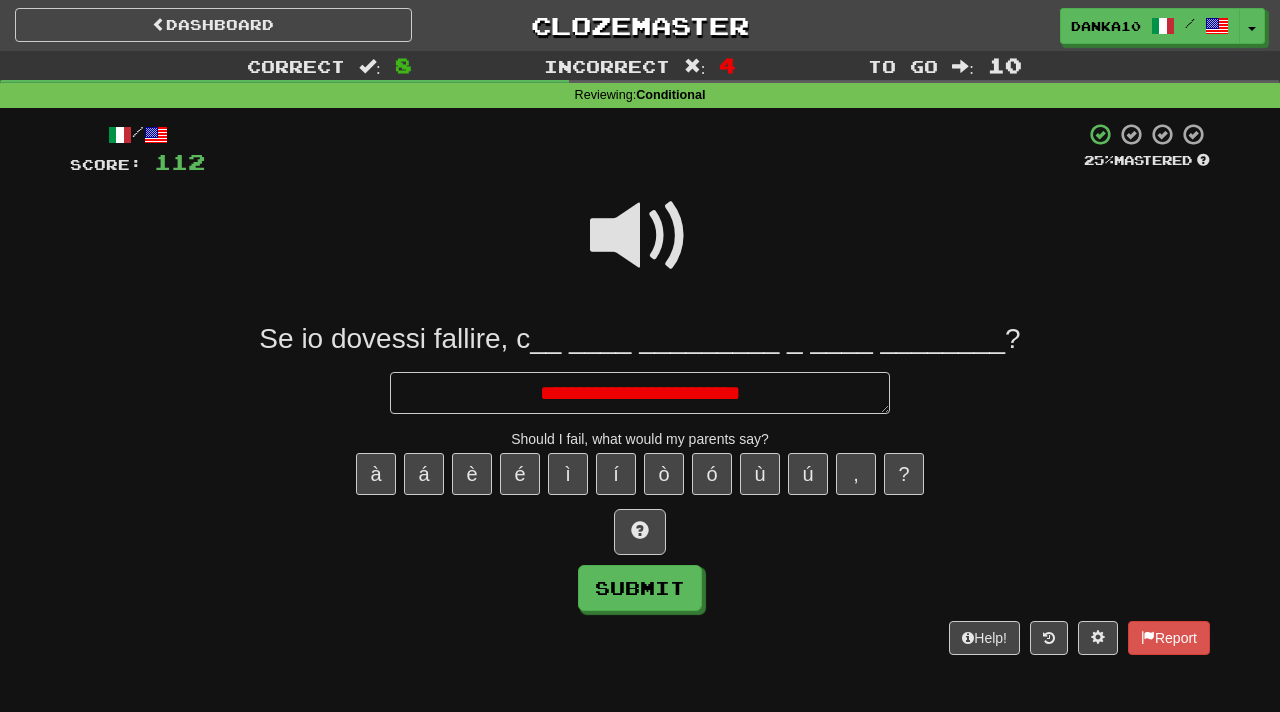 type on "*" 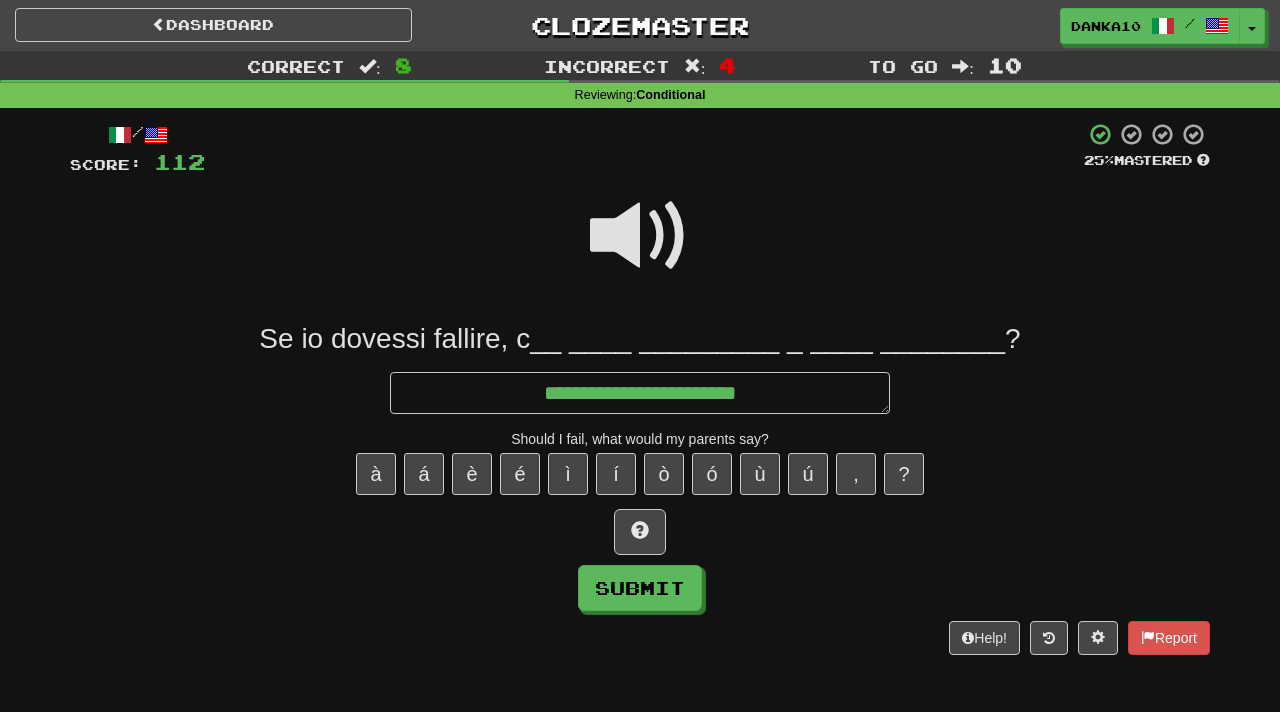 type on "*" 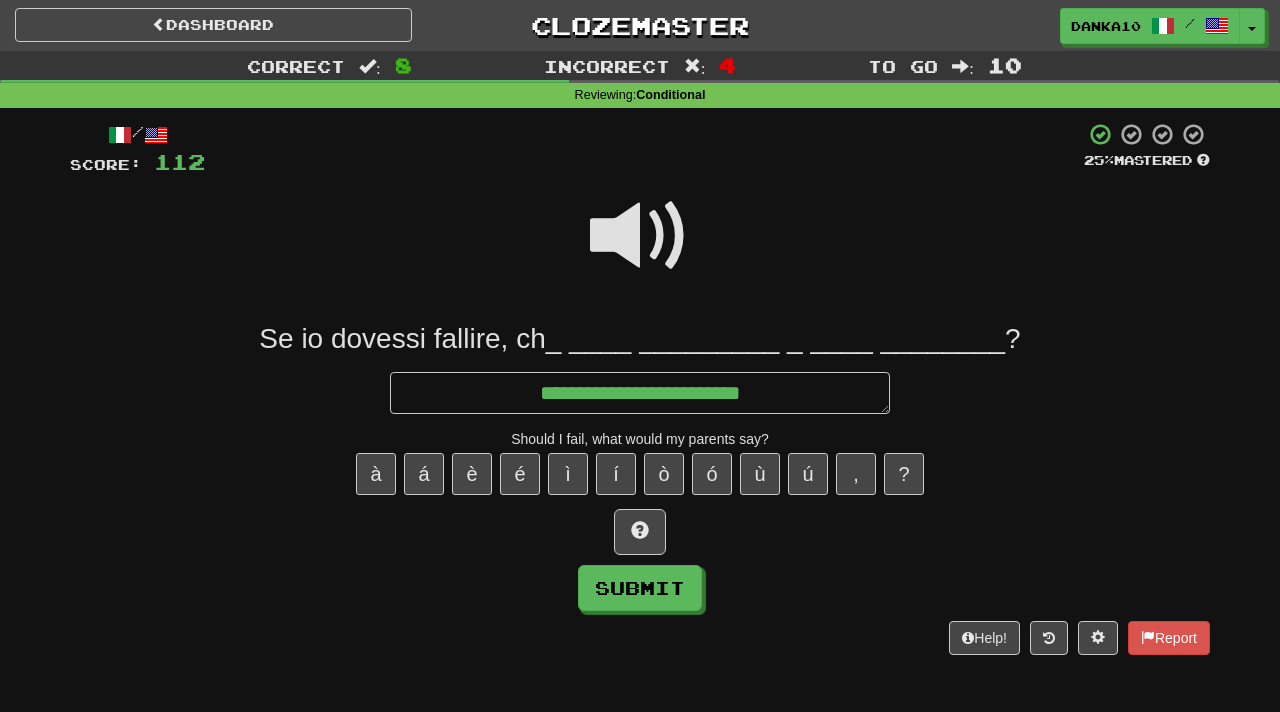 type on "*" 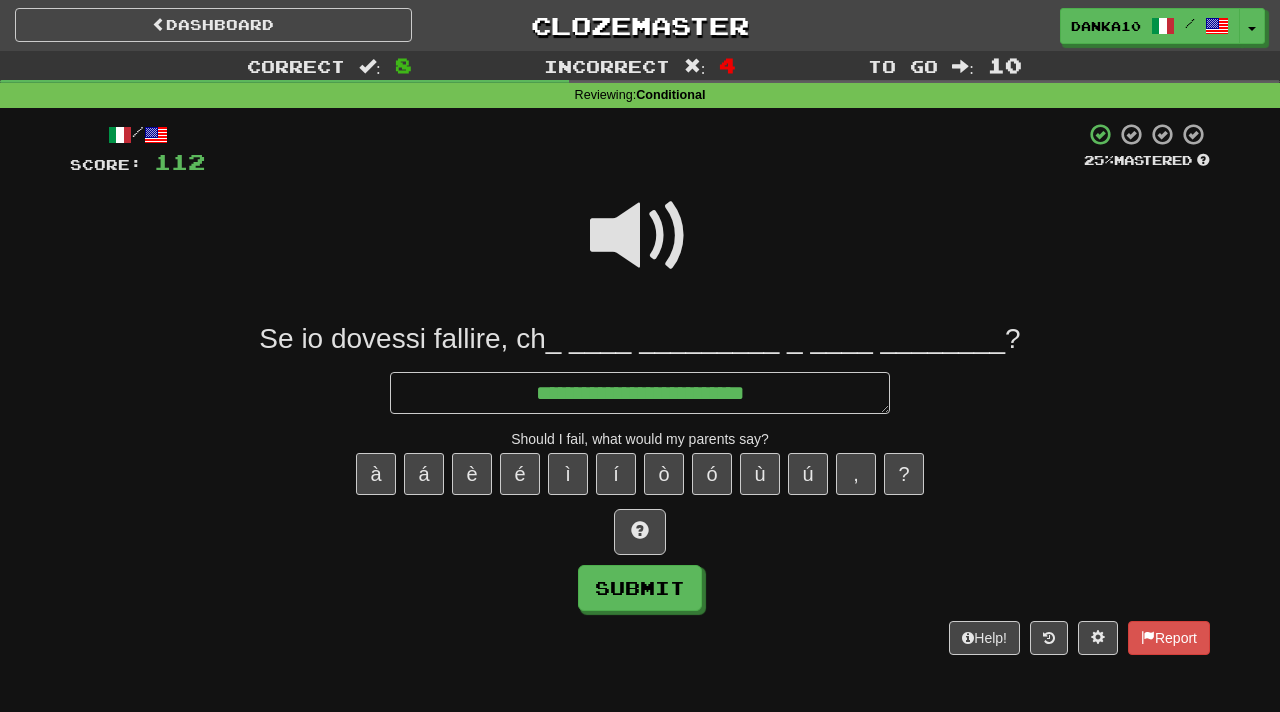 type on "*" 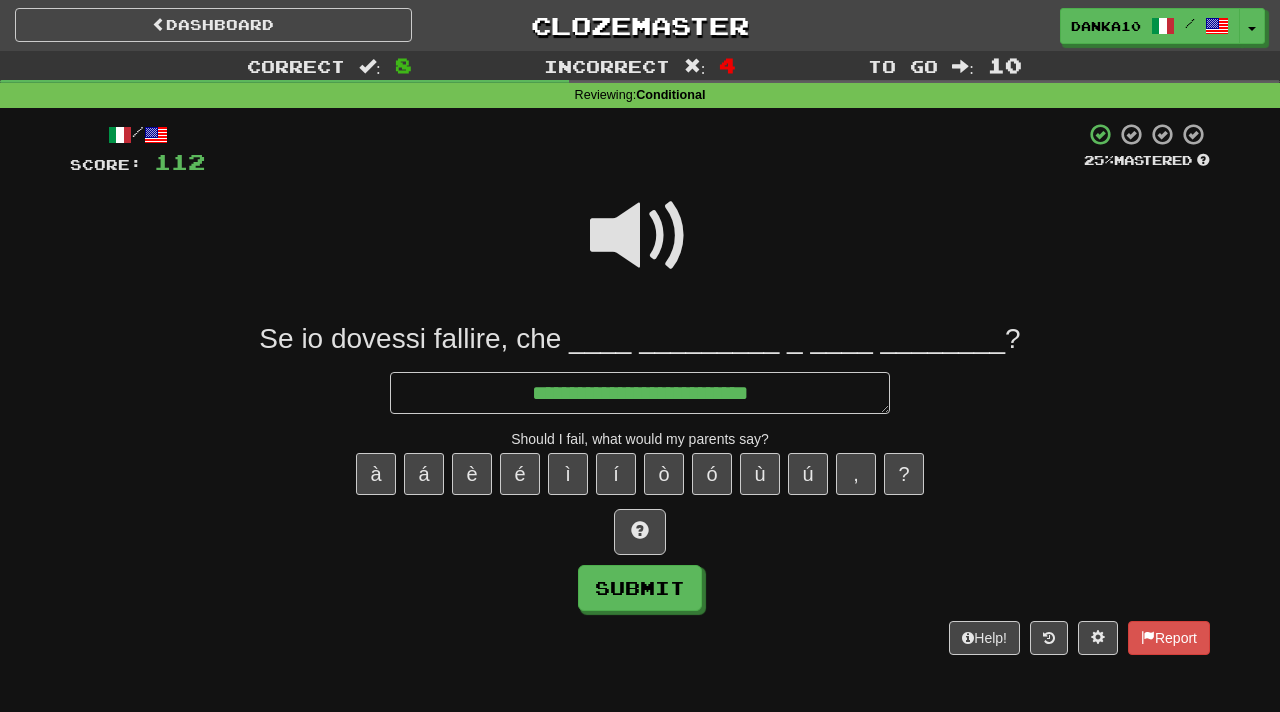 type on "*" 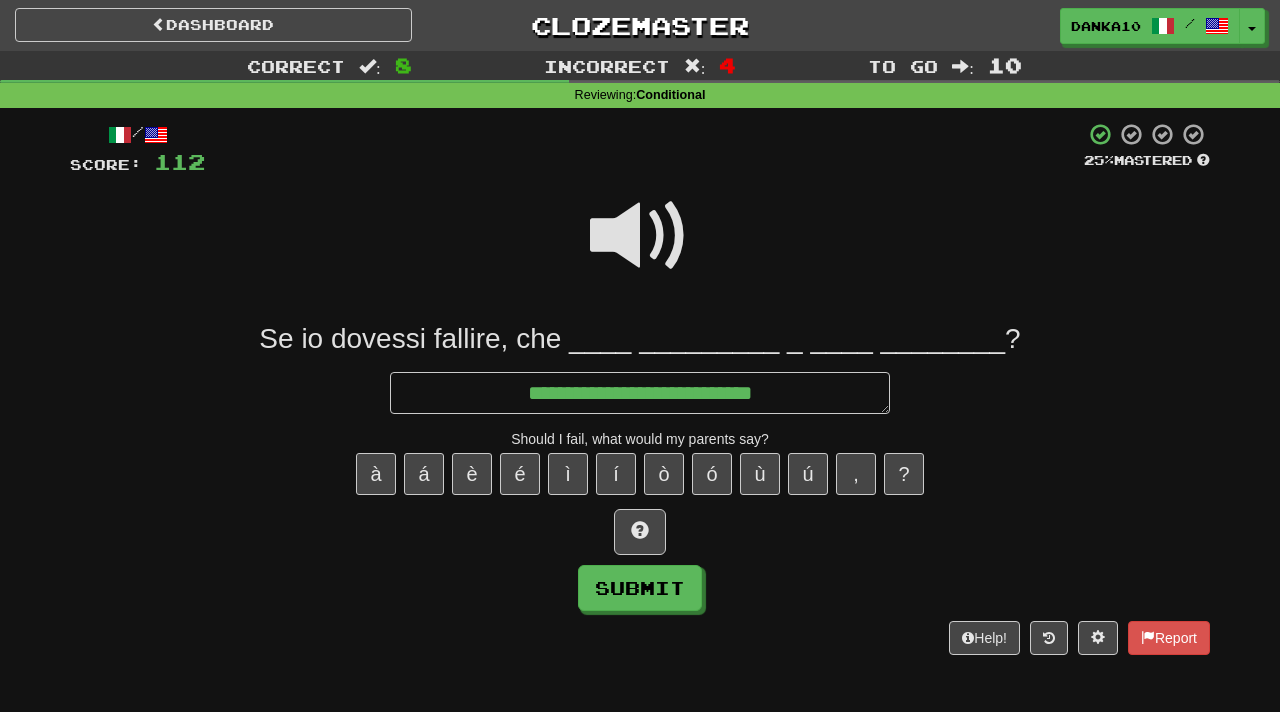 type on "*" 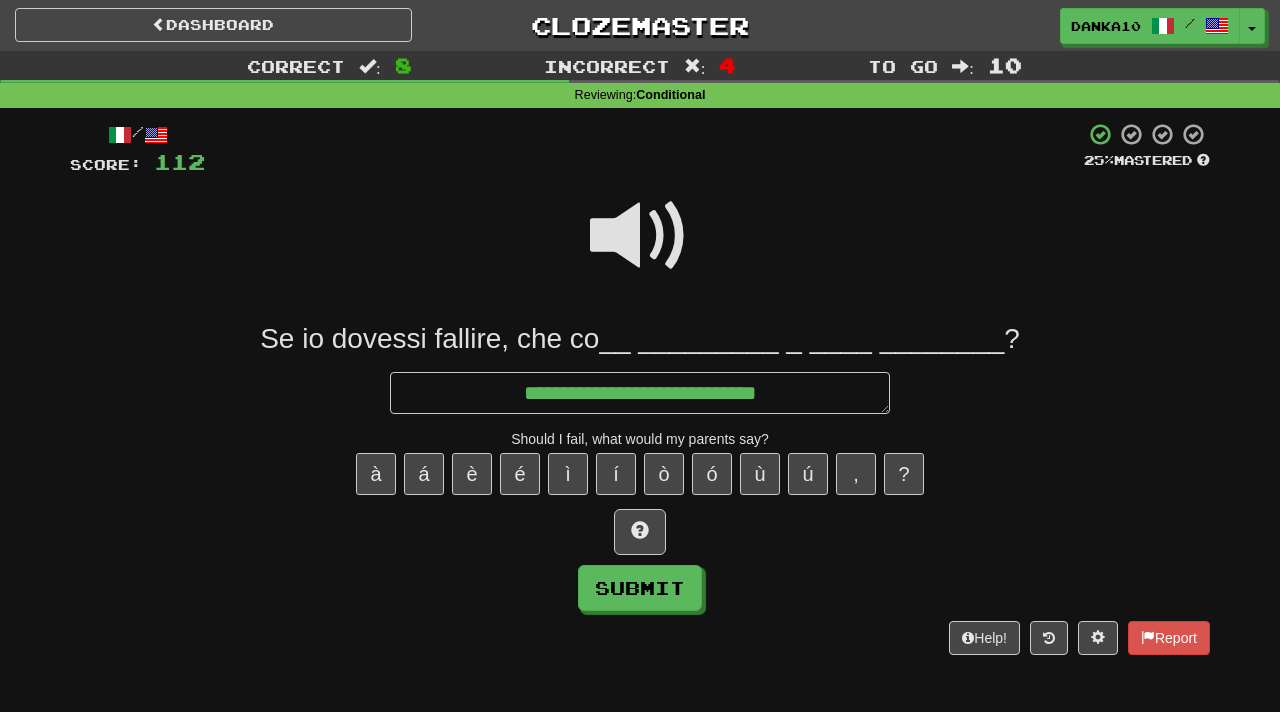 type on "*" 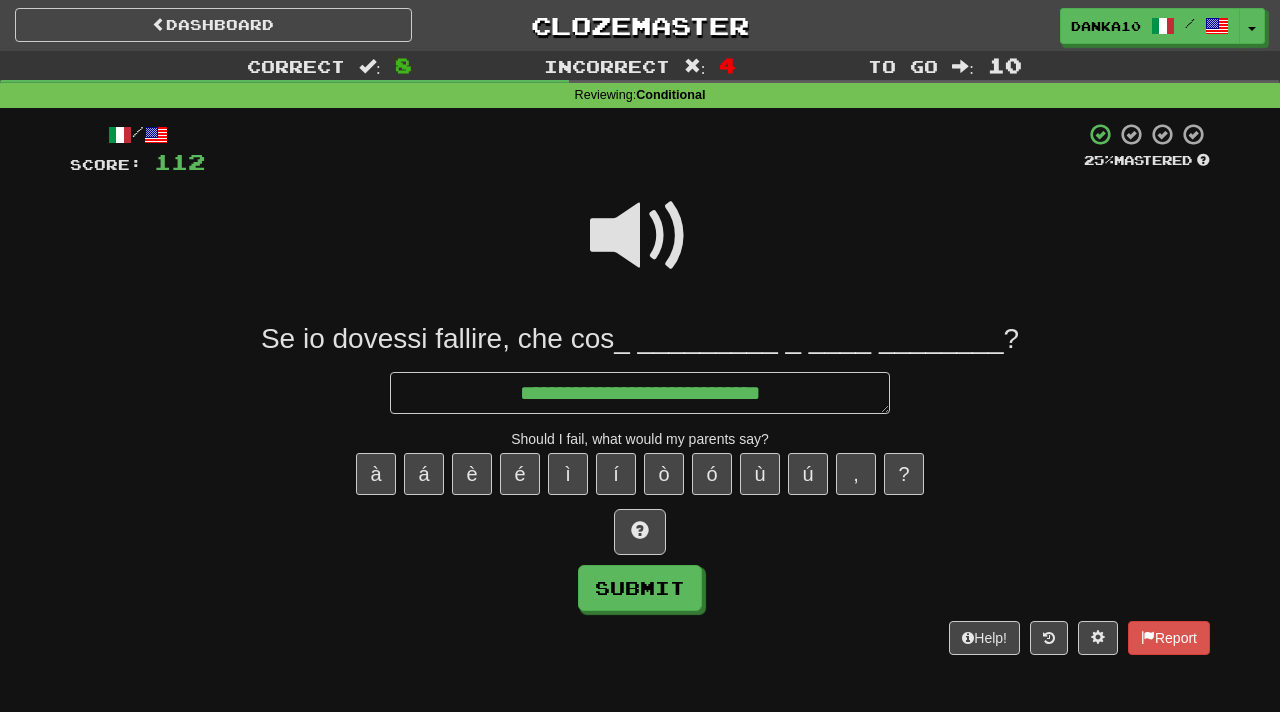 type on "*" 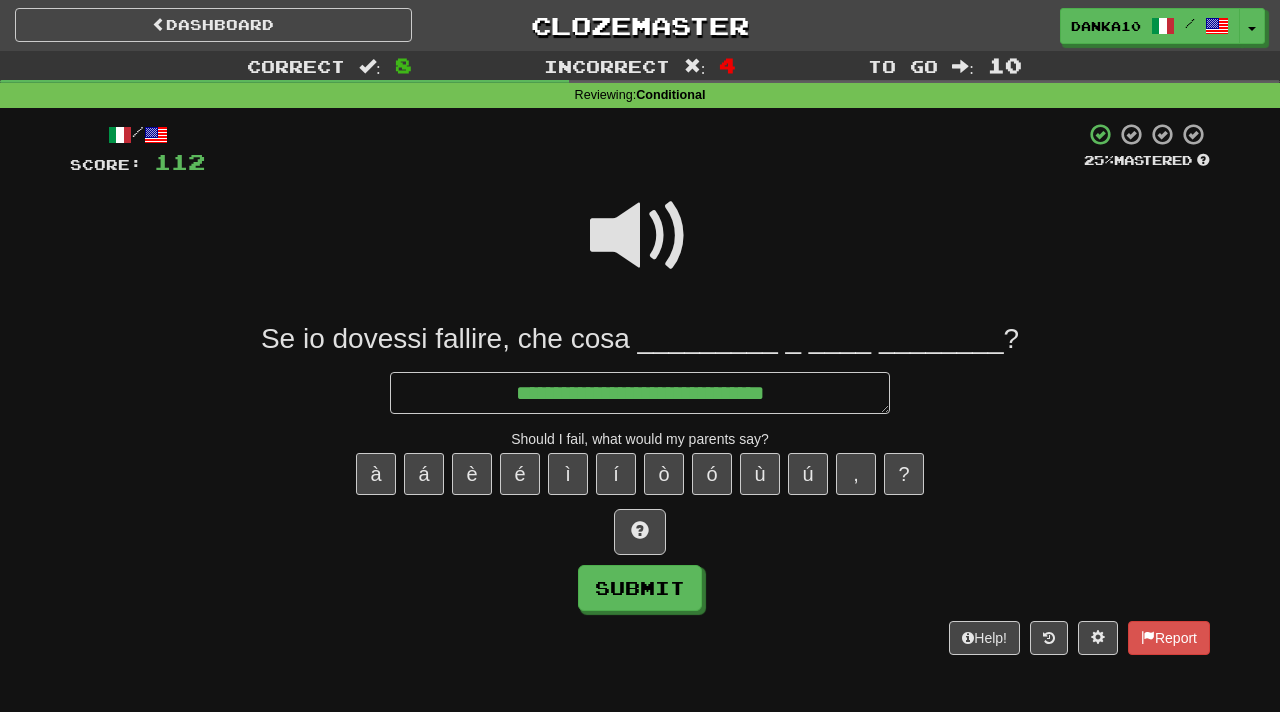 type on "*" 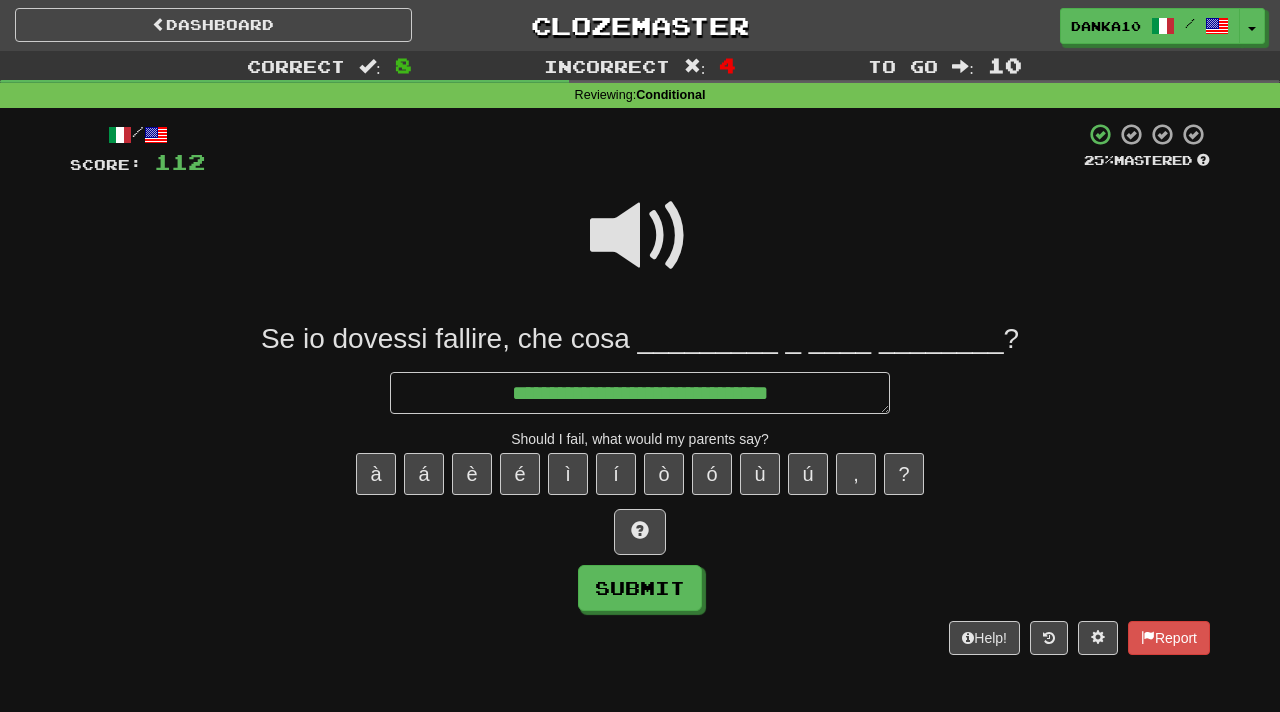 type on "*" 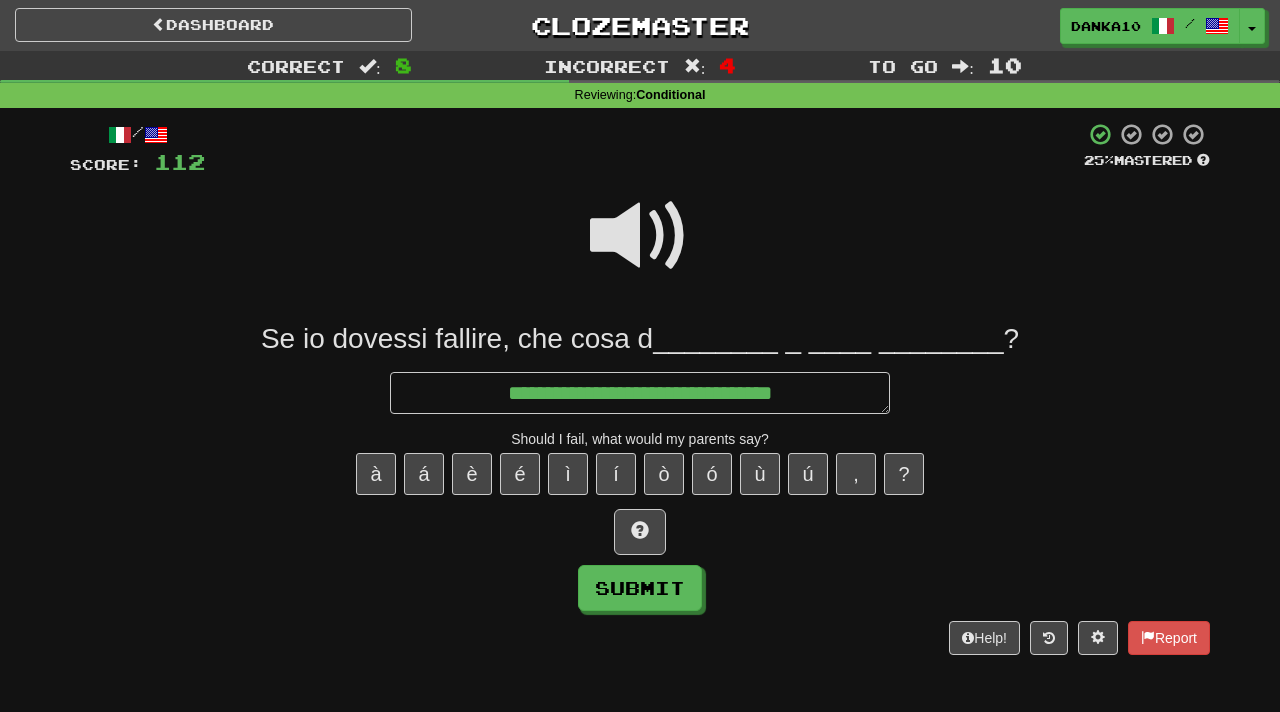 type on "*" 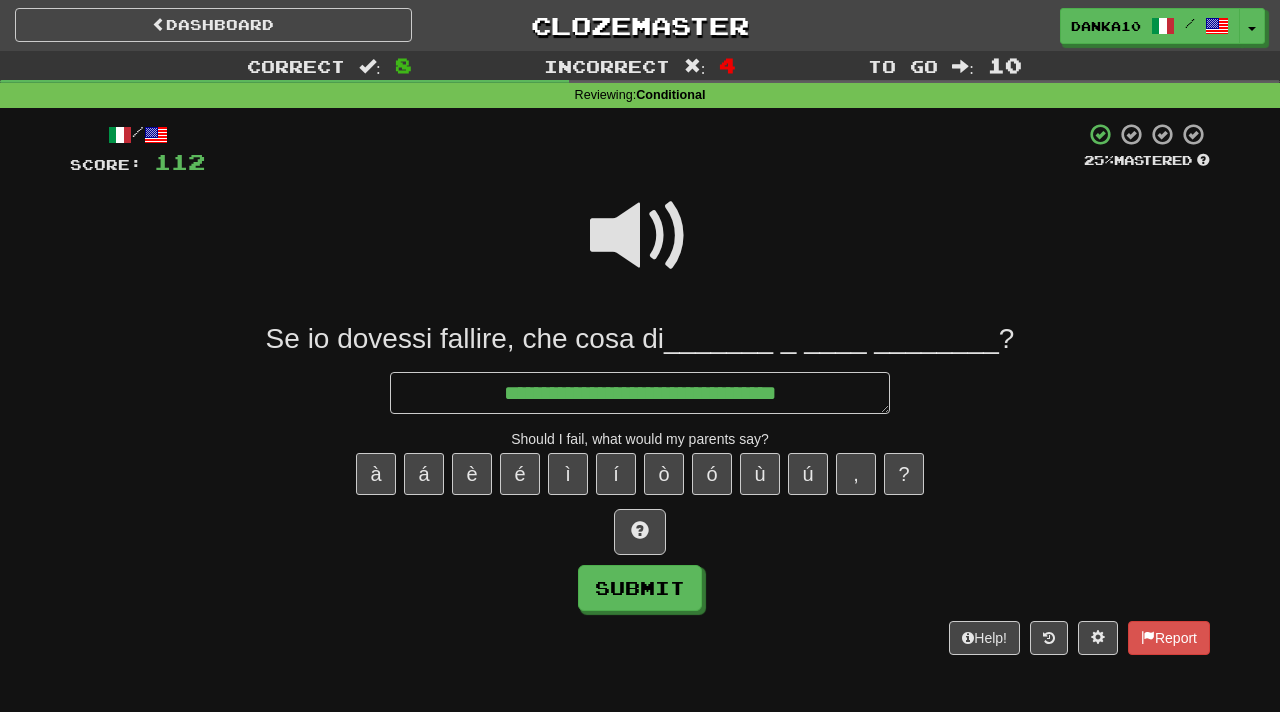 type on "*" 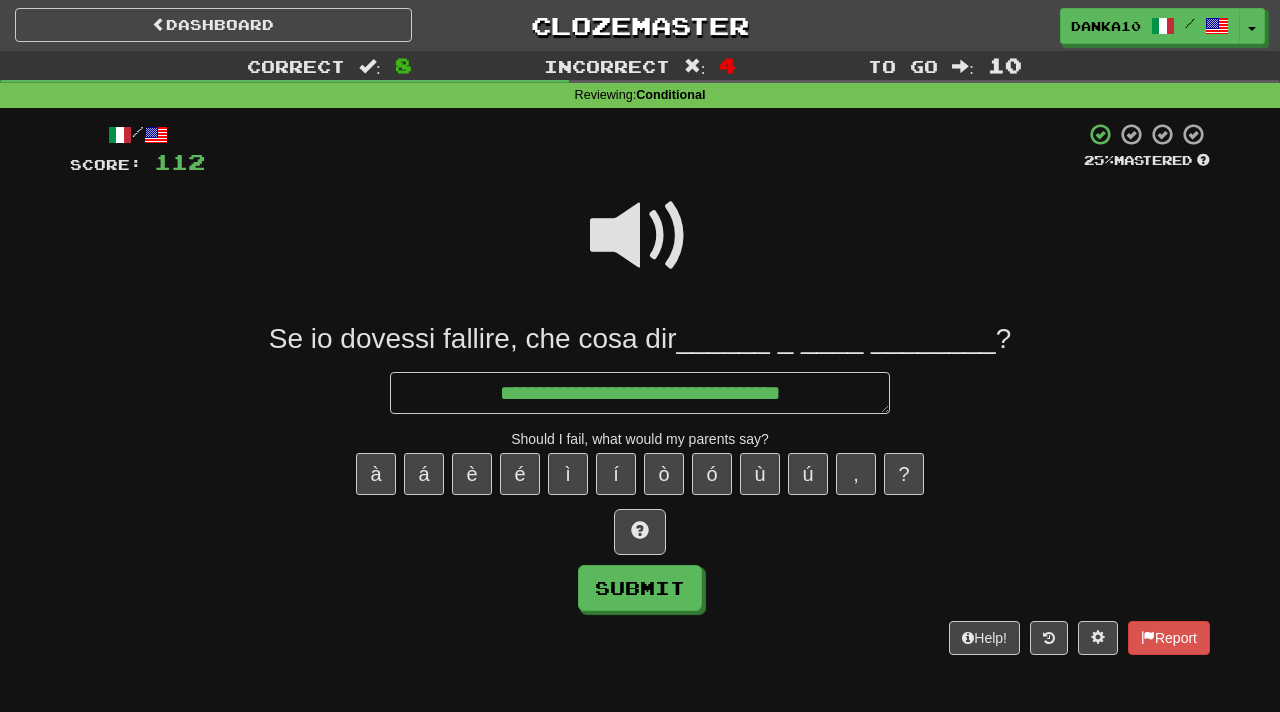 type on "*" 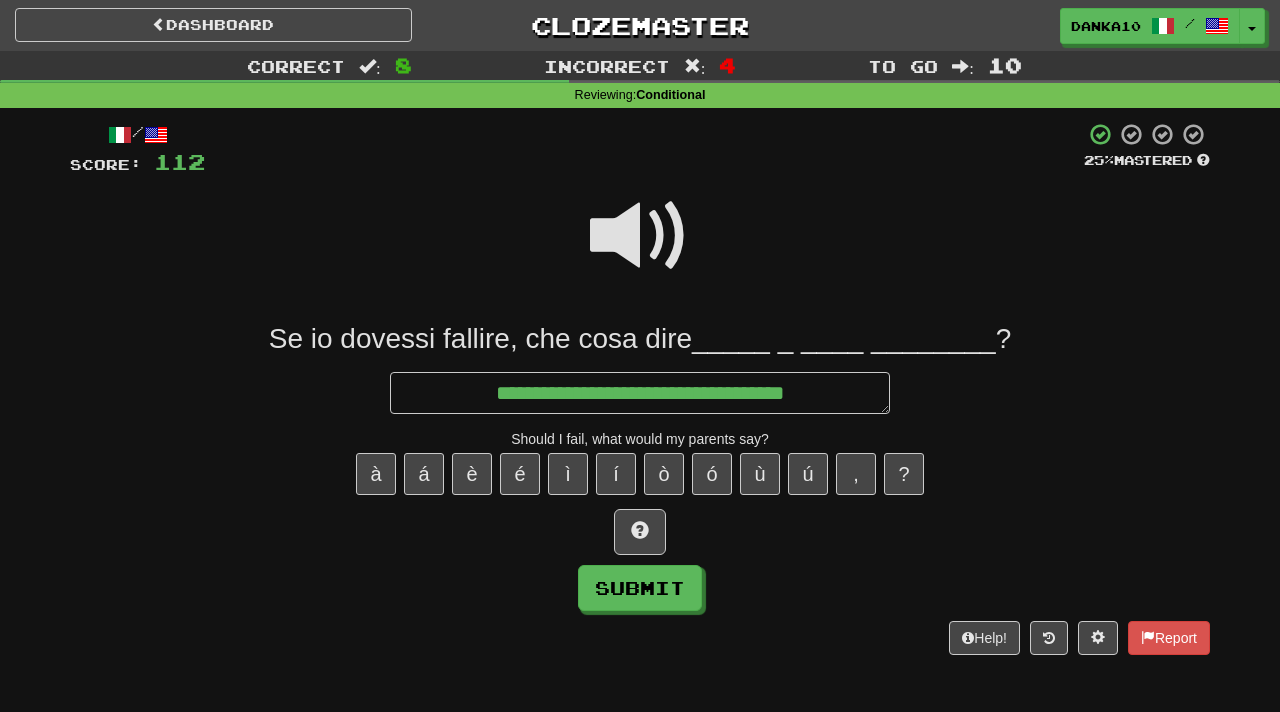 type on "*" 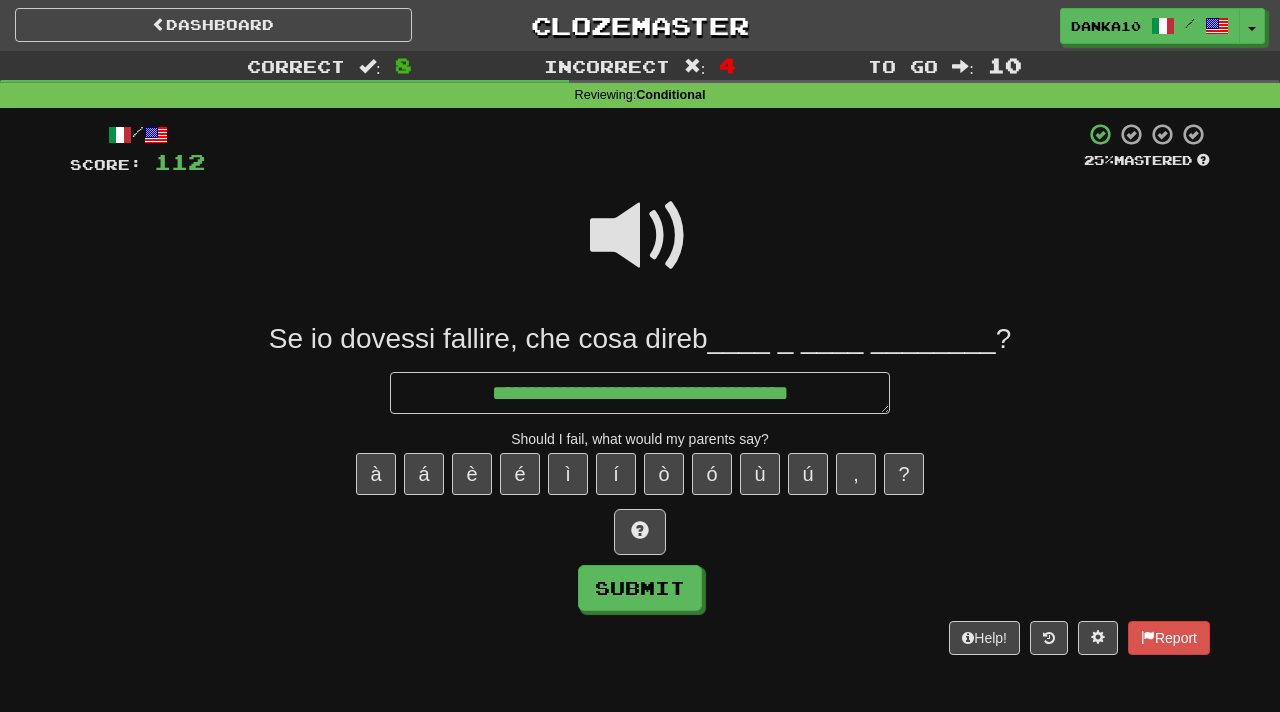 type on "*" 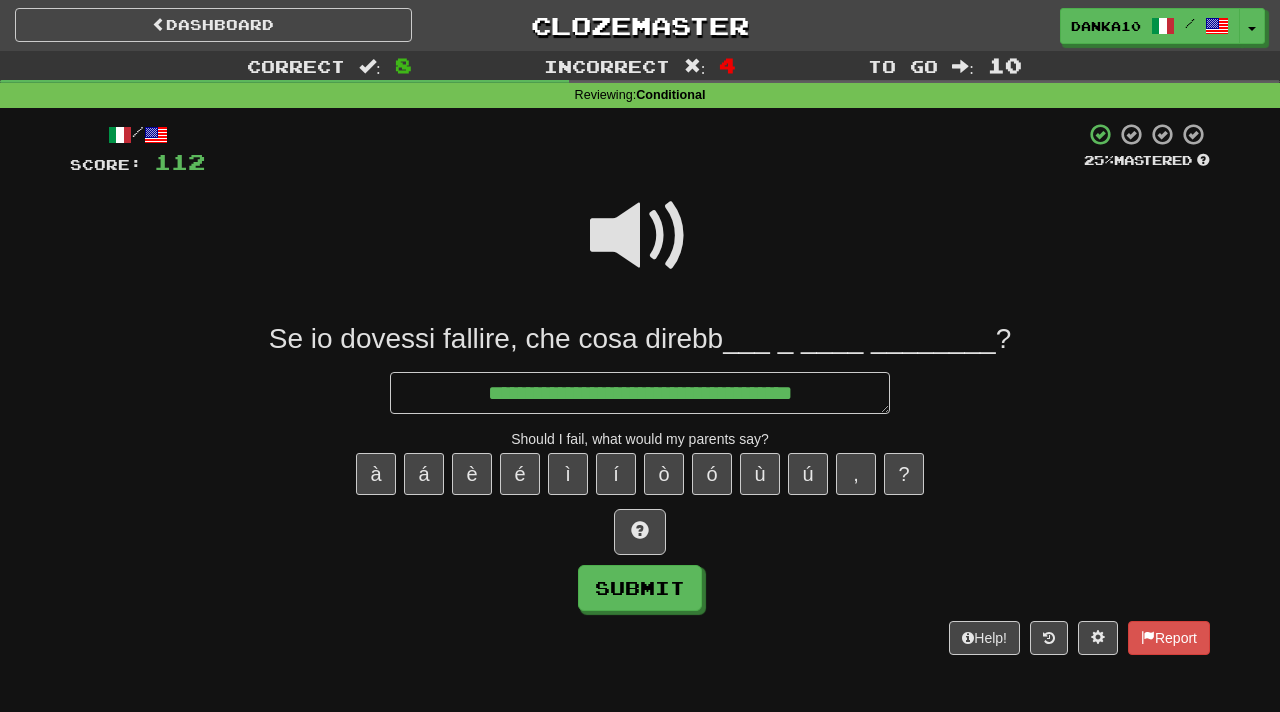 type on "*" 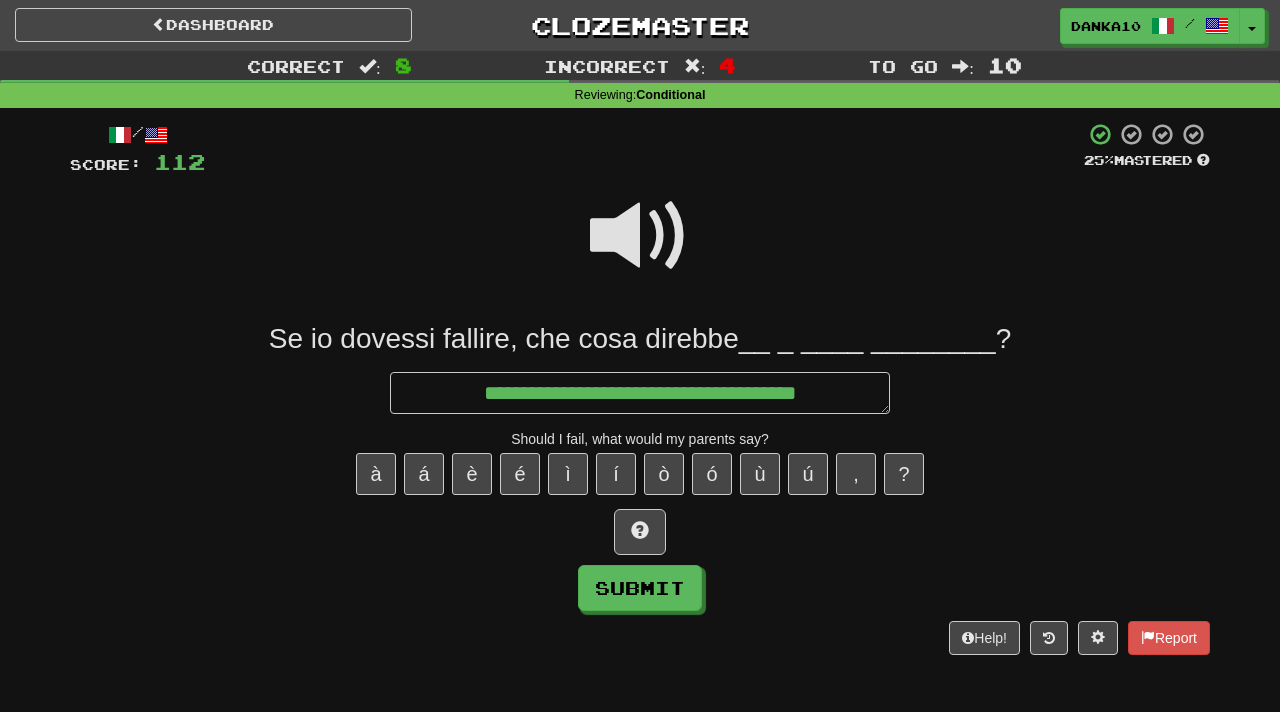 type on "**********" 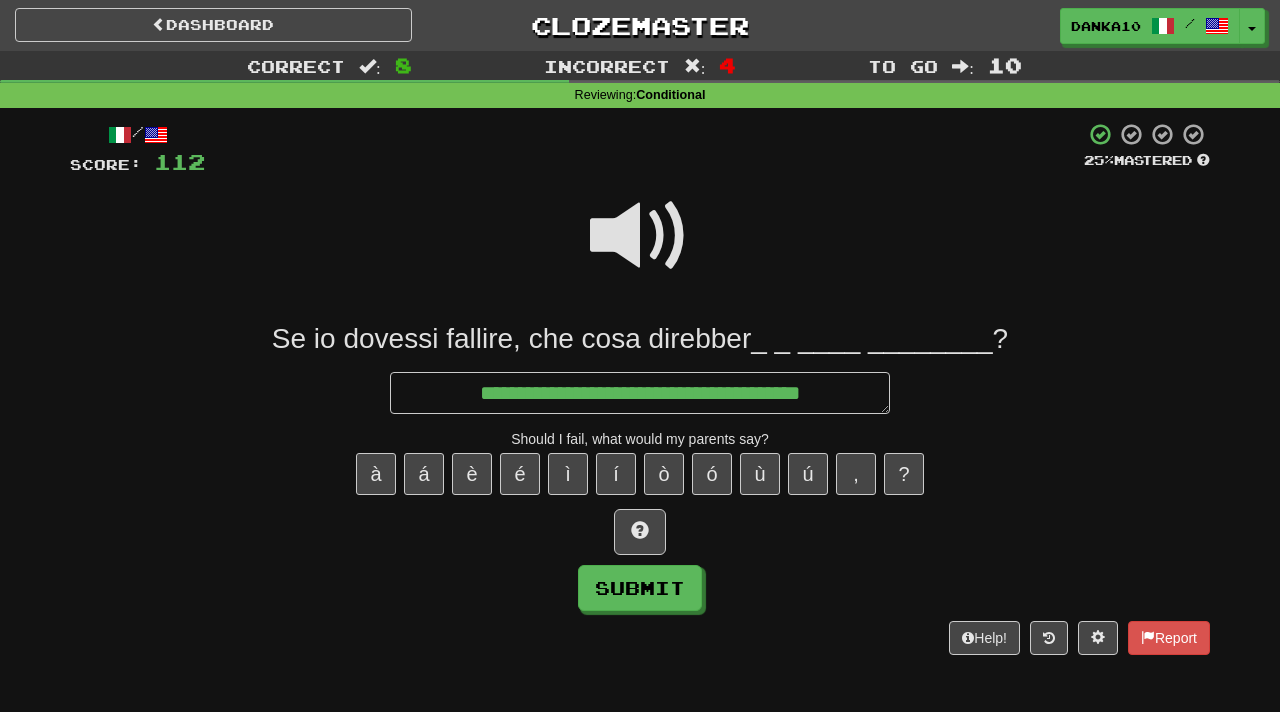 type on "*" 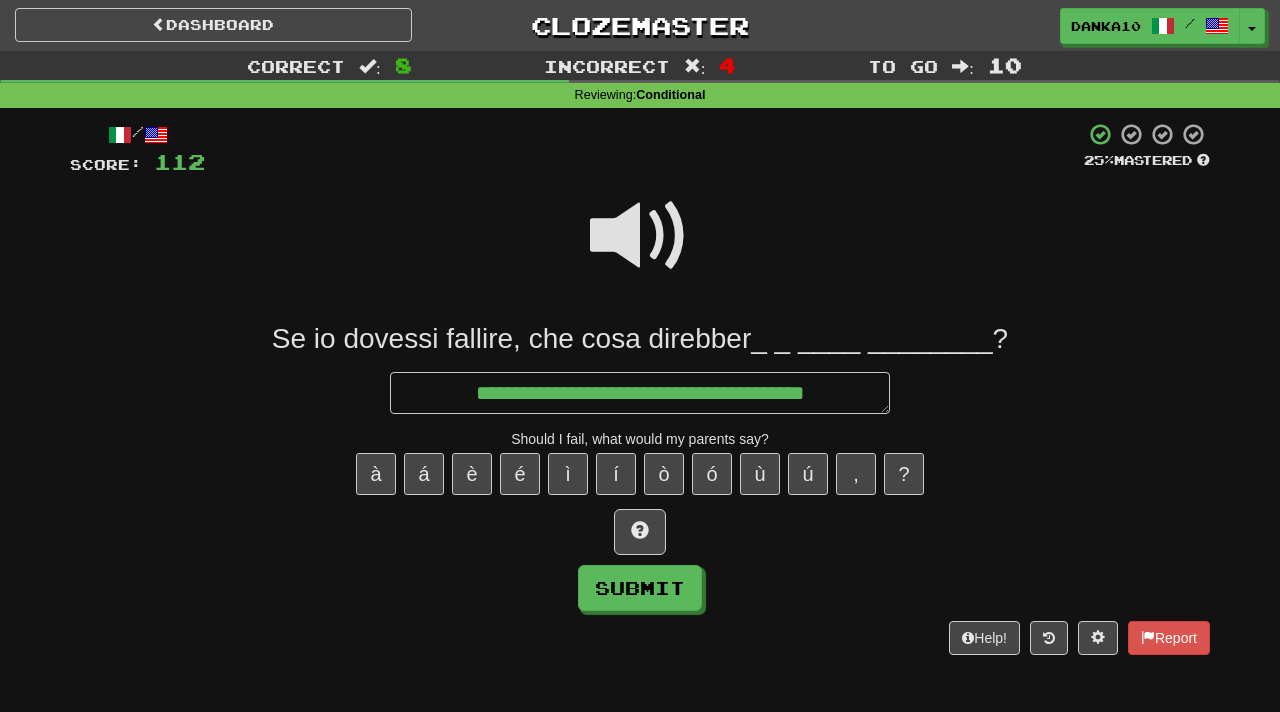 type on "*" 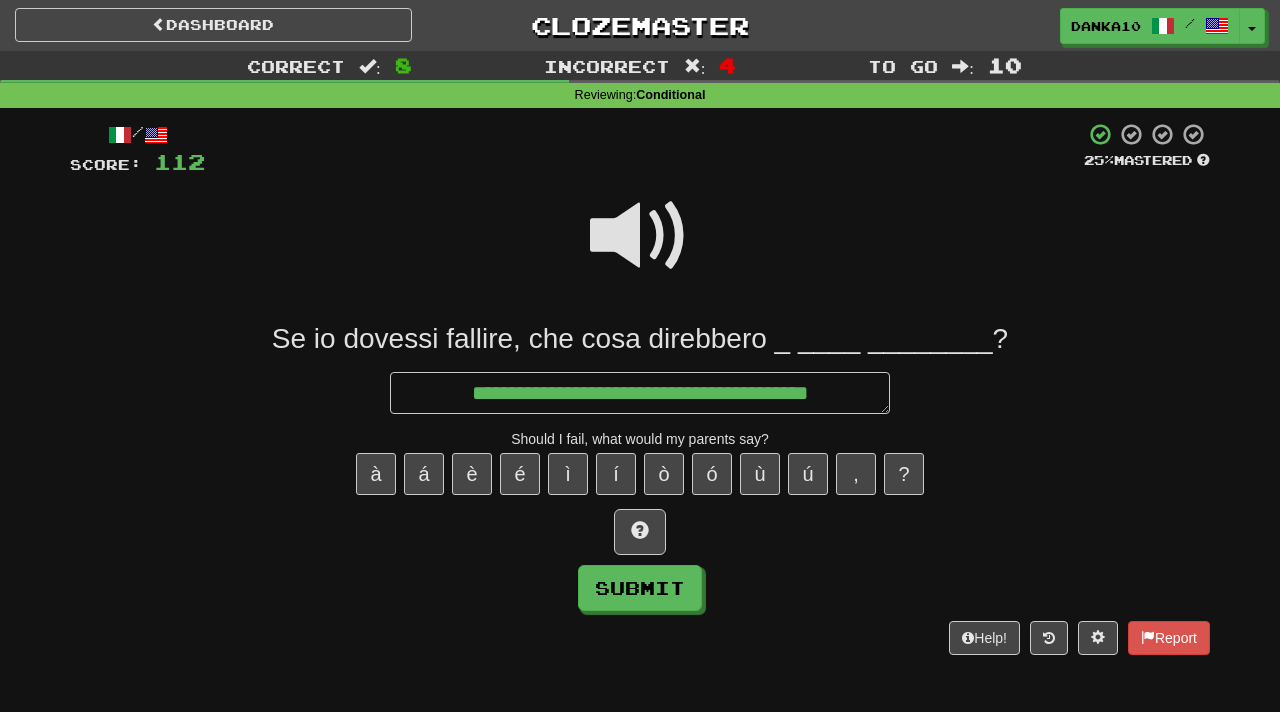type on "*" 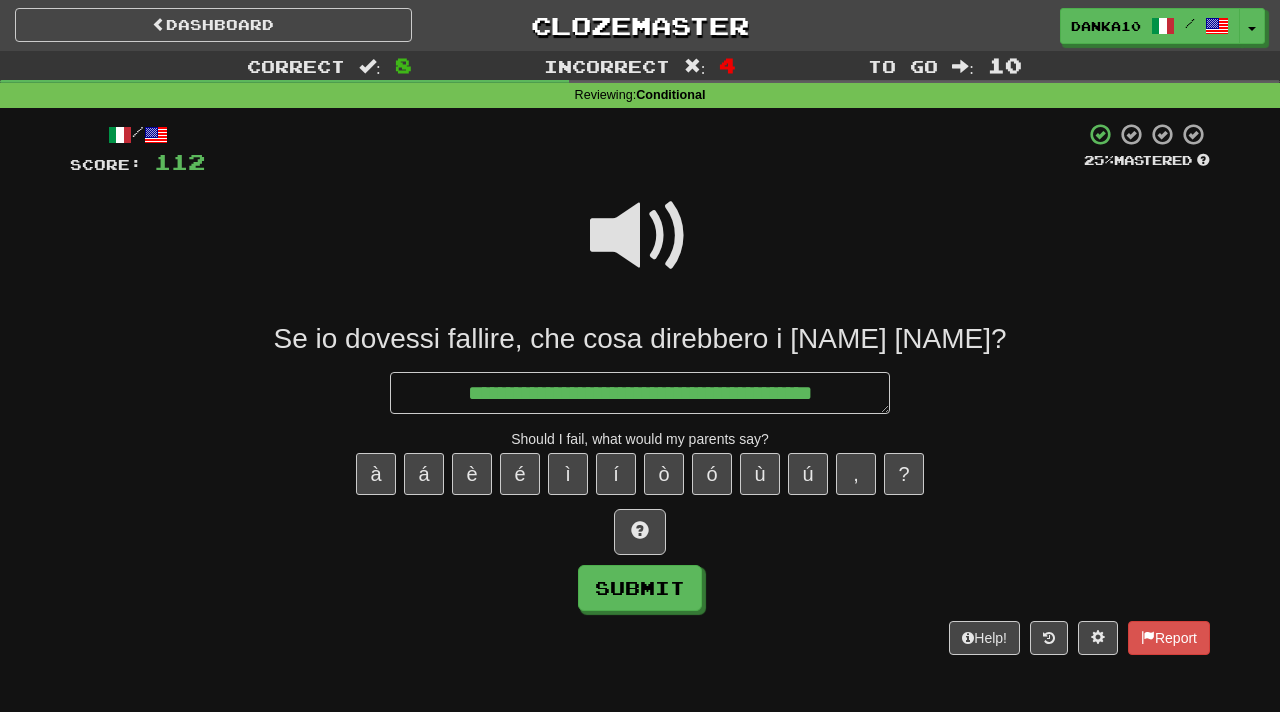 type on "*" 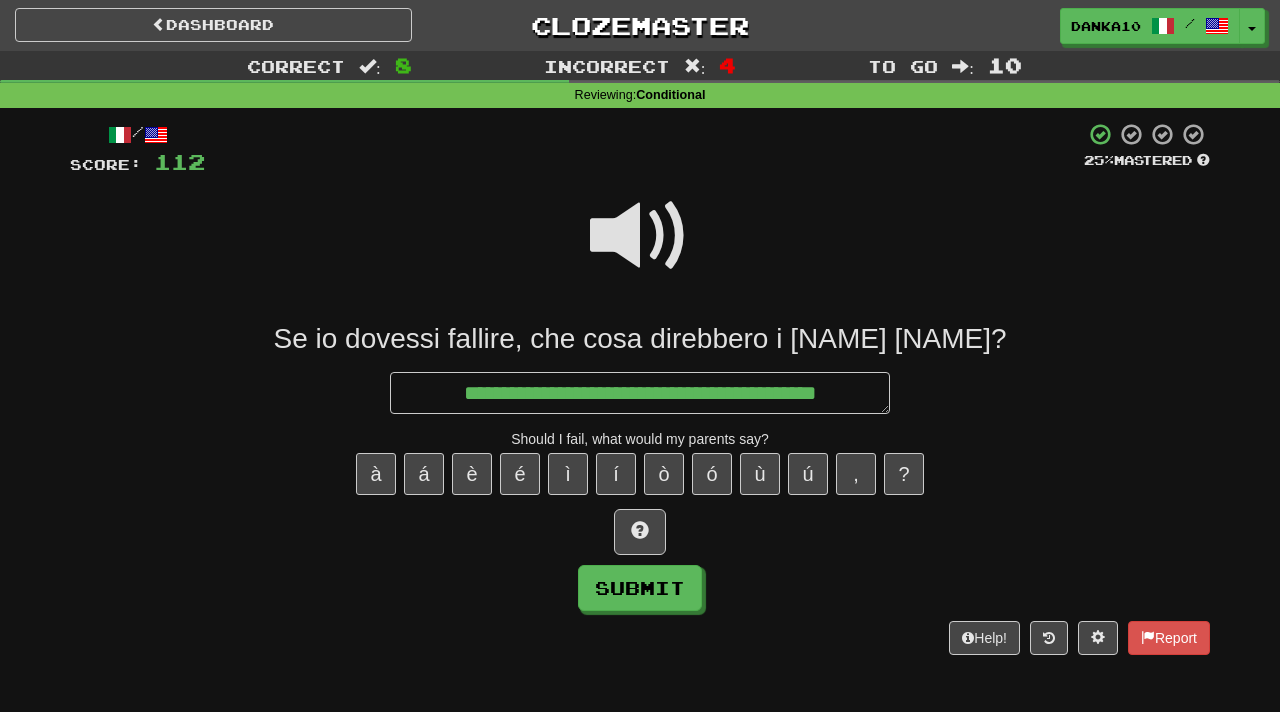 type on "*" 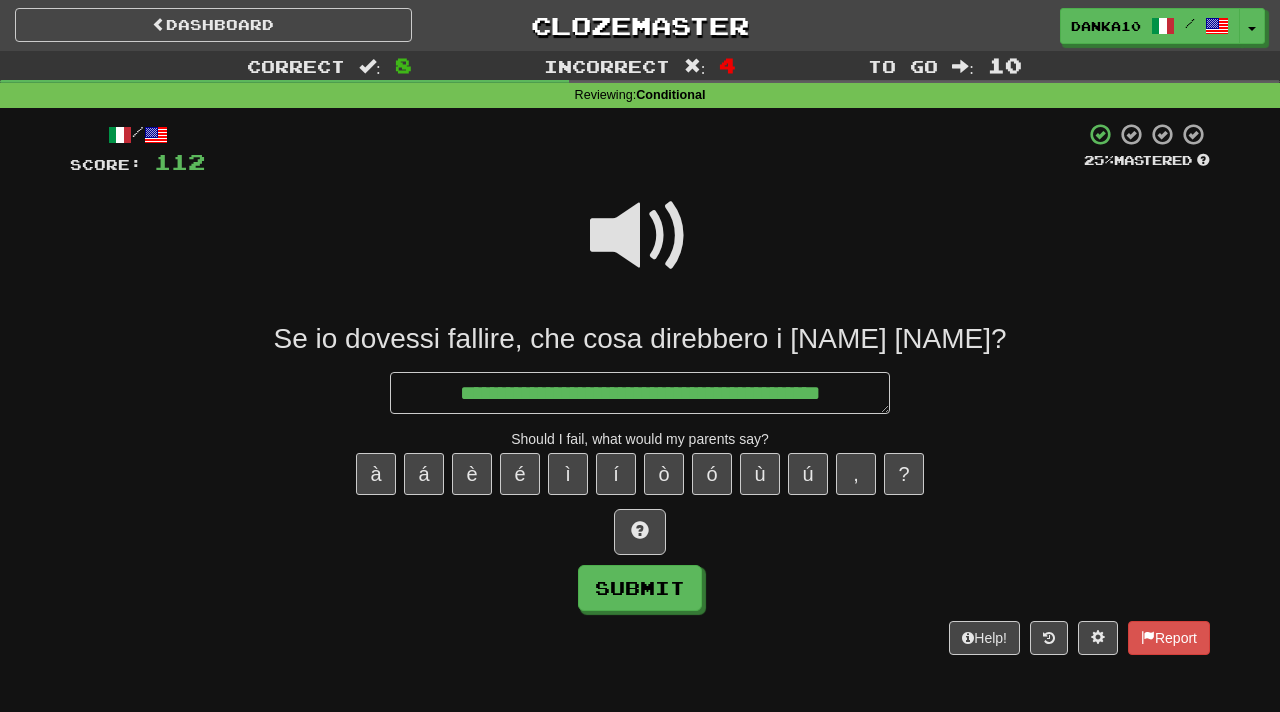 type on "*" 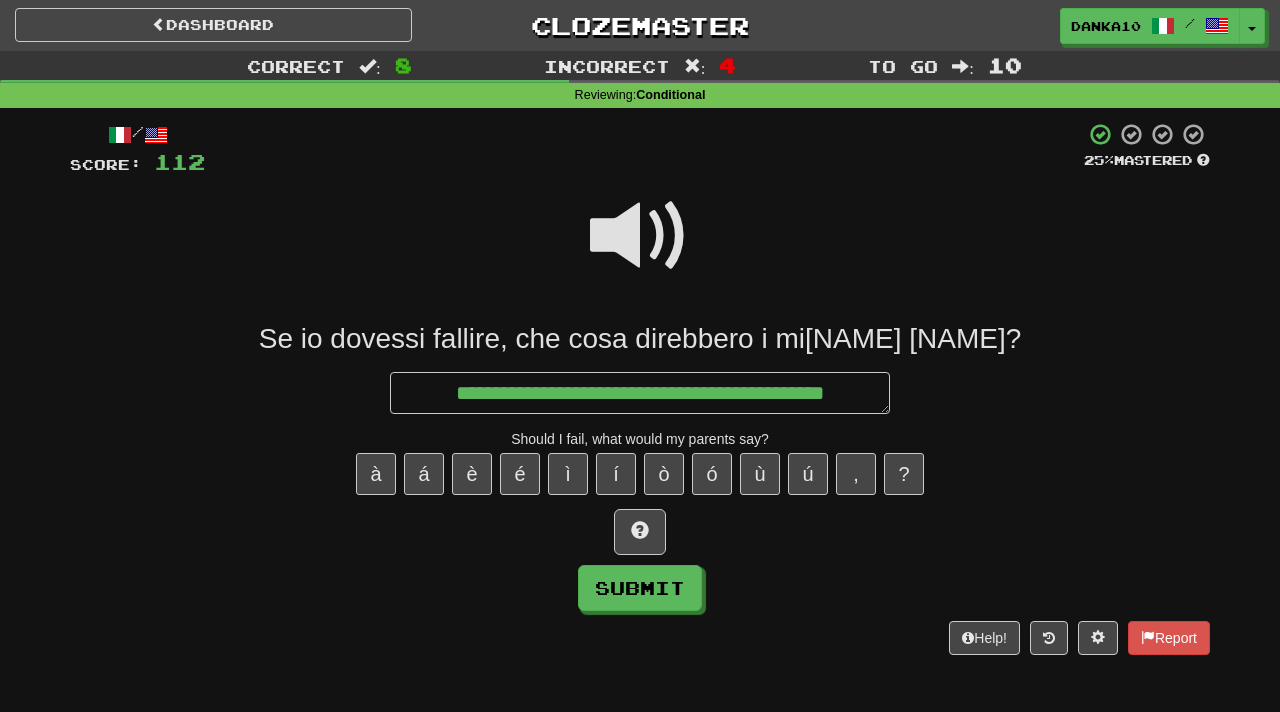 type on "*" 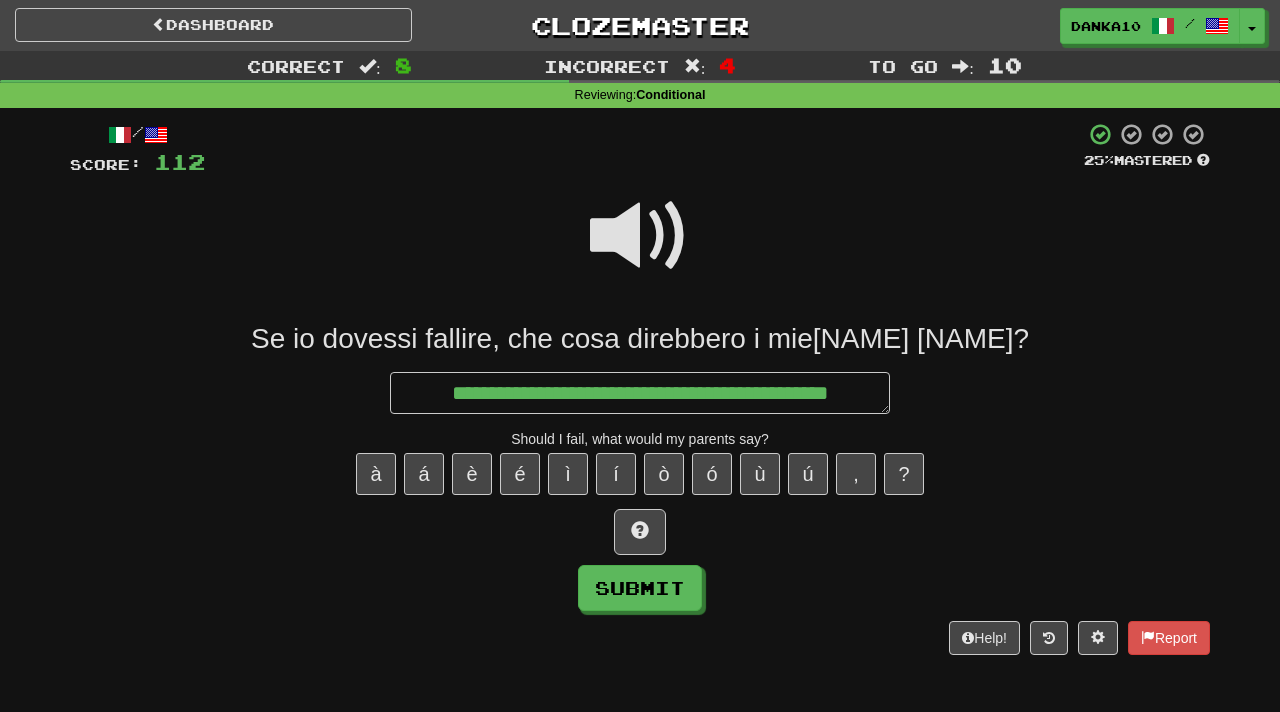 type on "*" 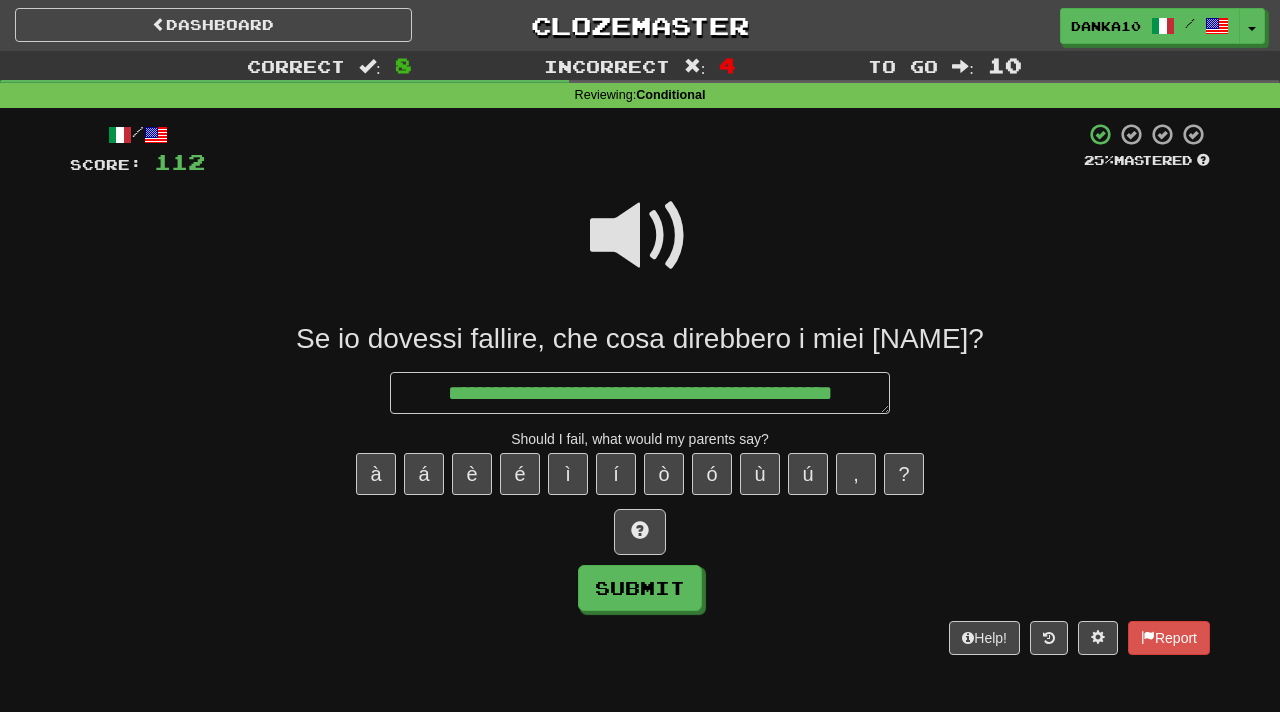 type on "*" 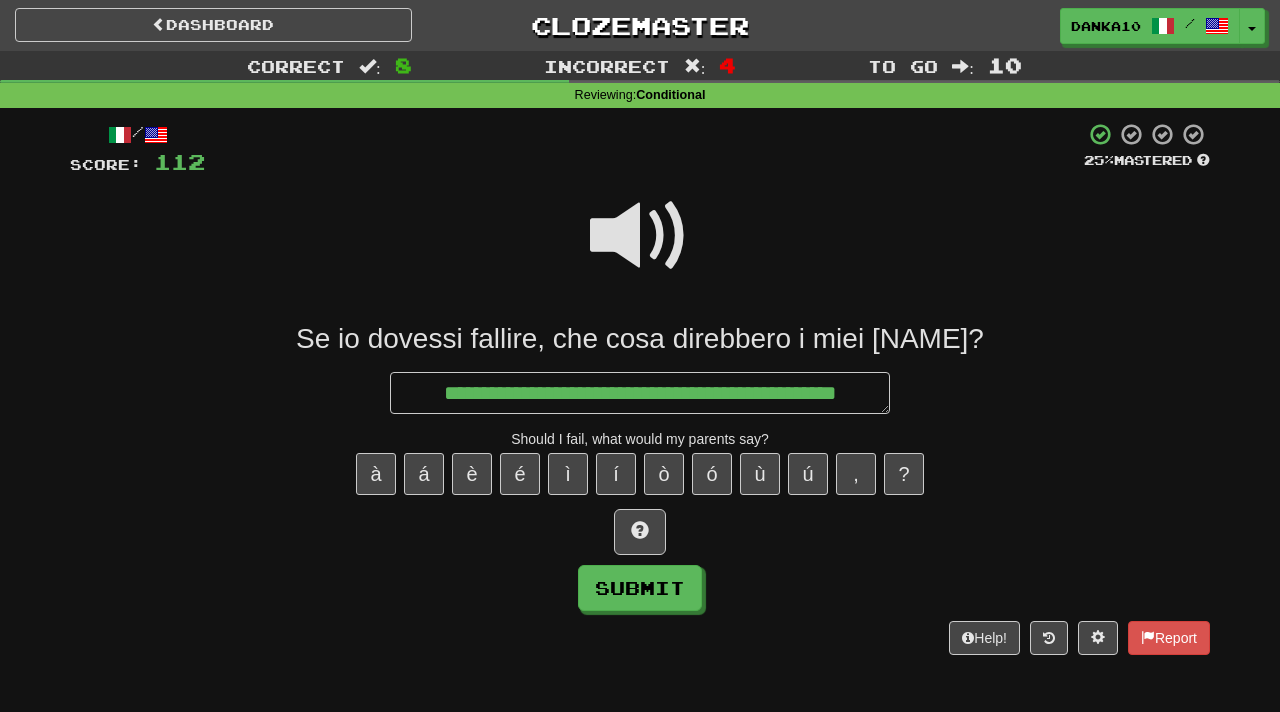 type on "*" 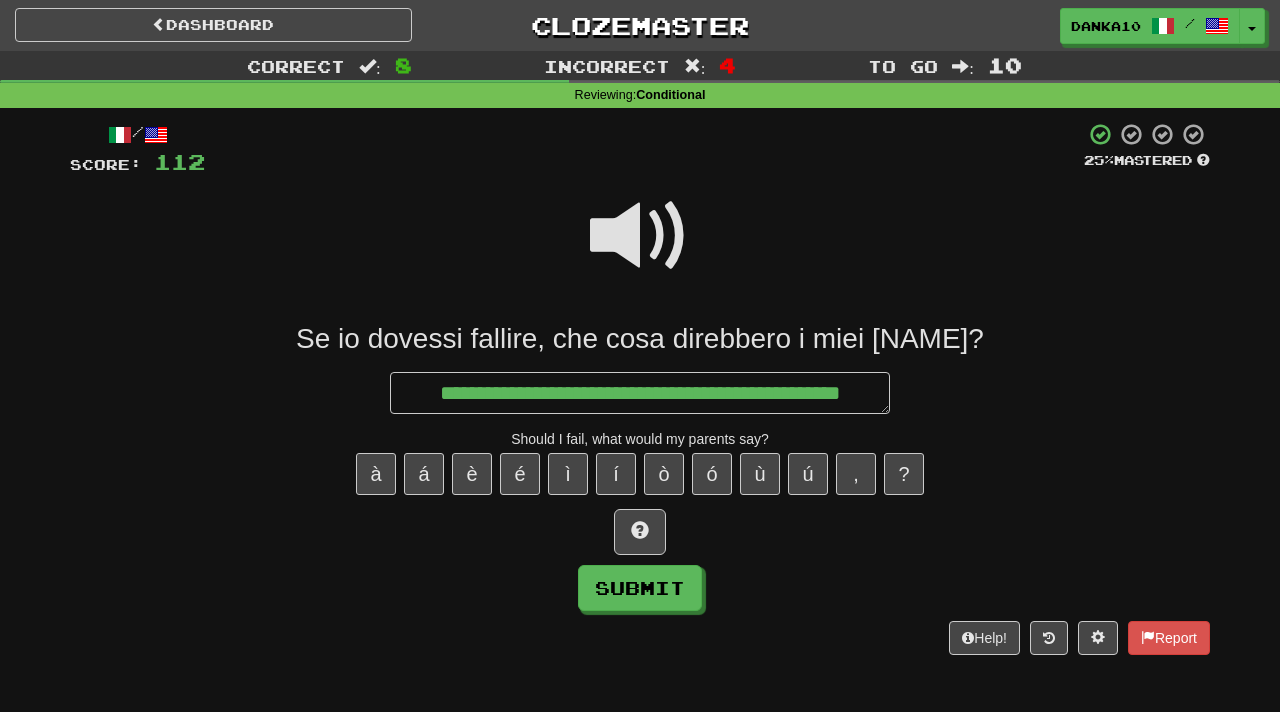 type on "*" 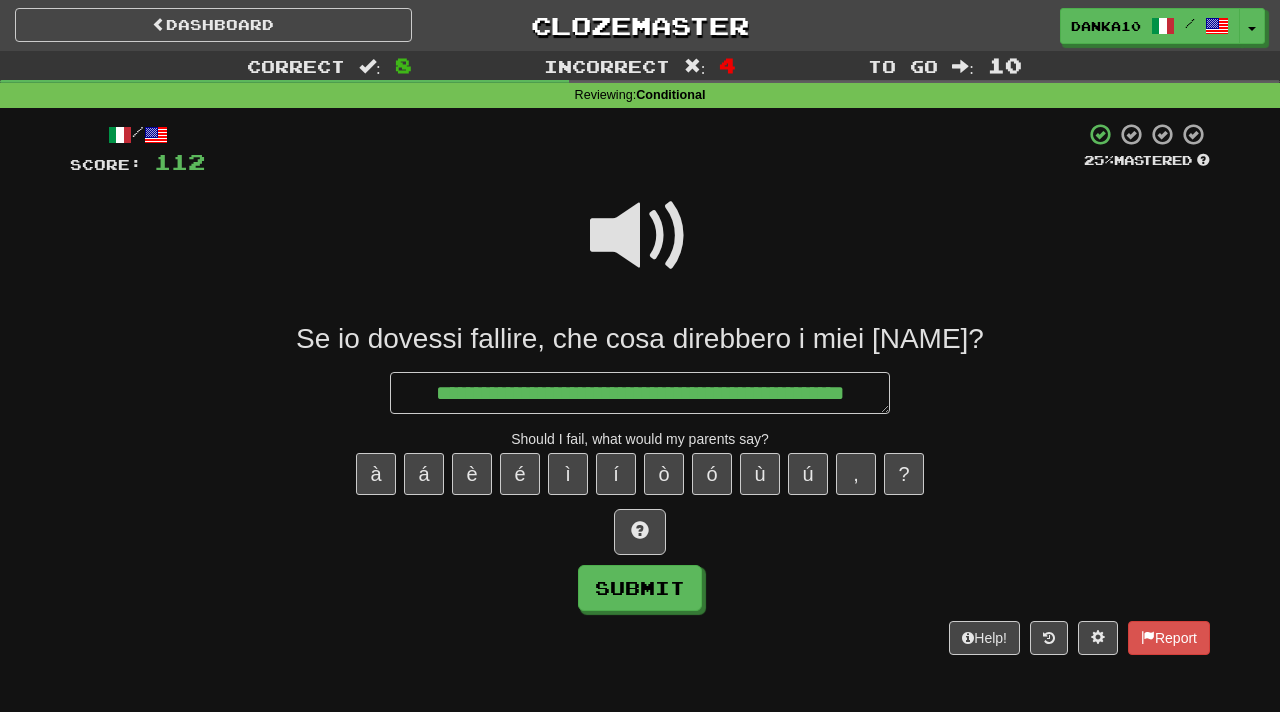 type on "**********" 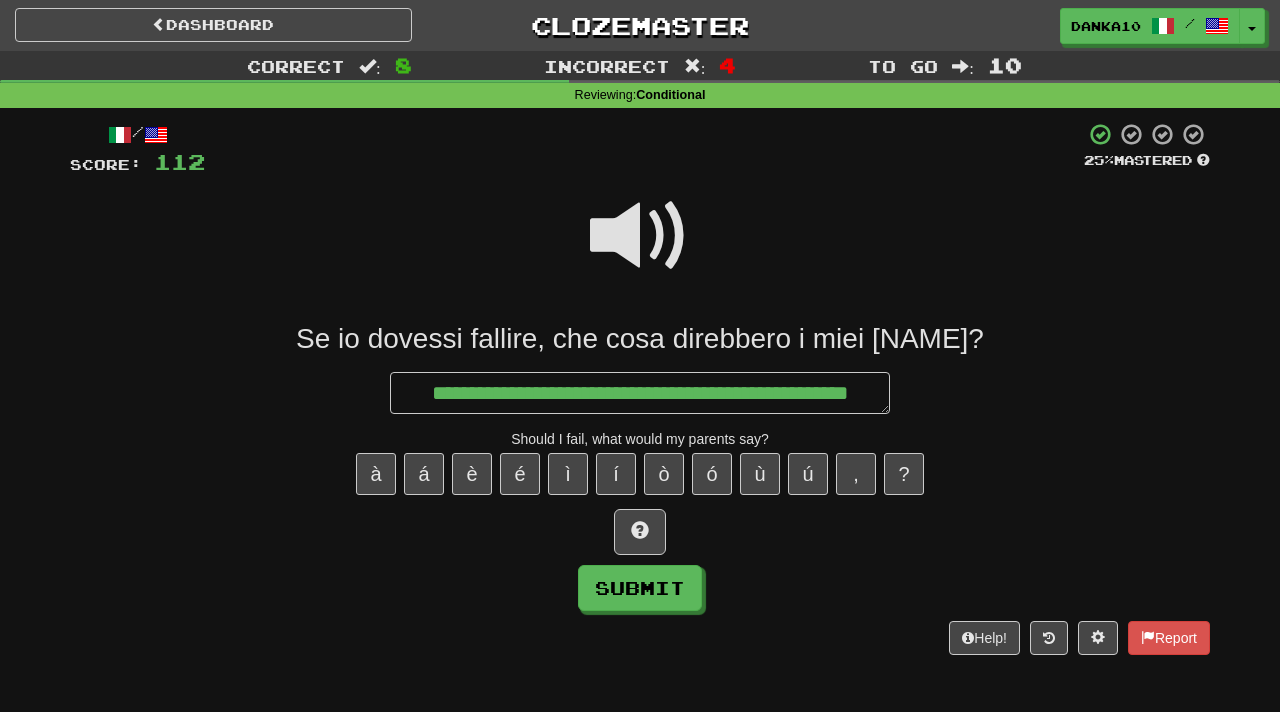 type on "*" 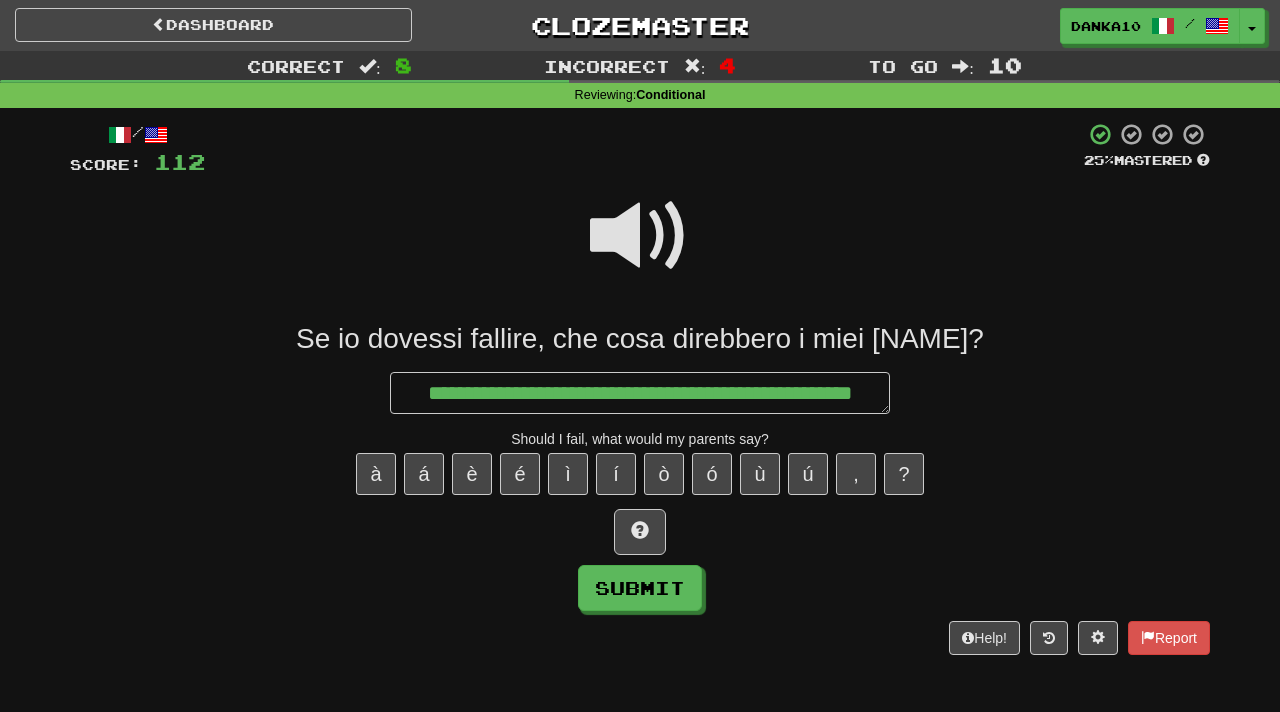 type on "**********" 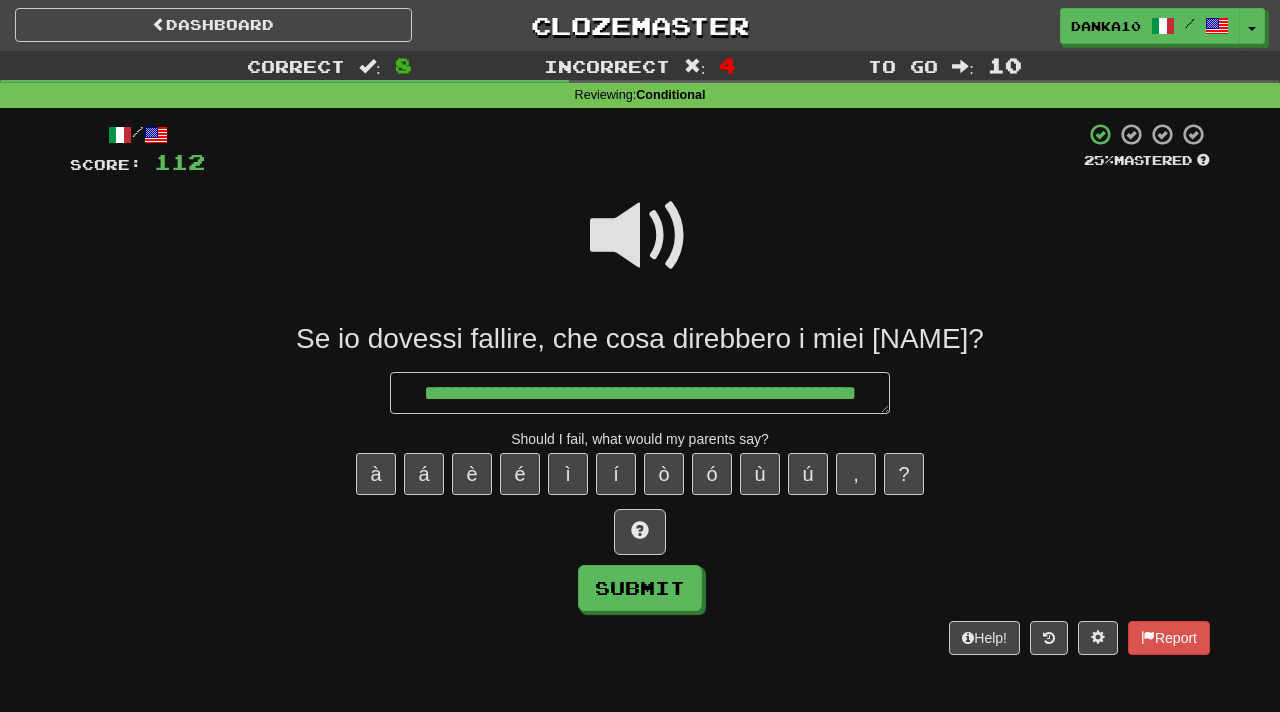 type on "*" 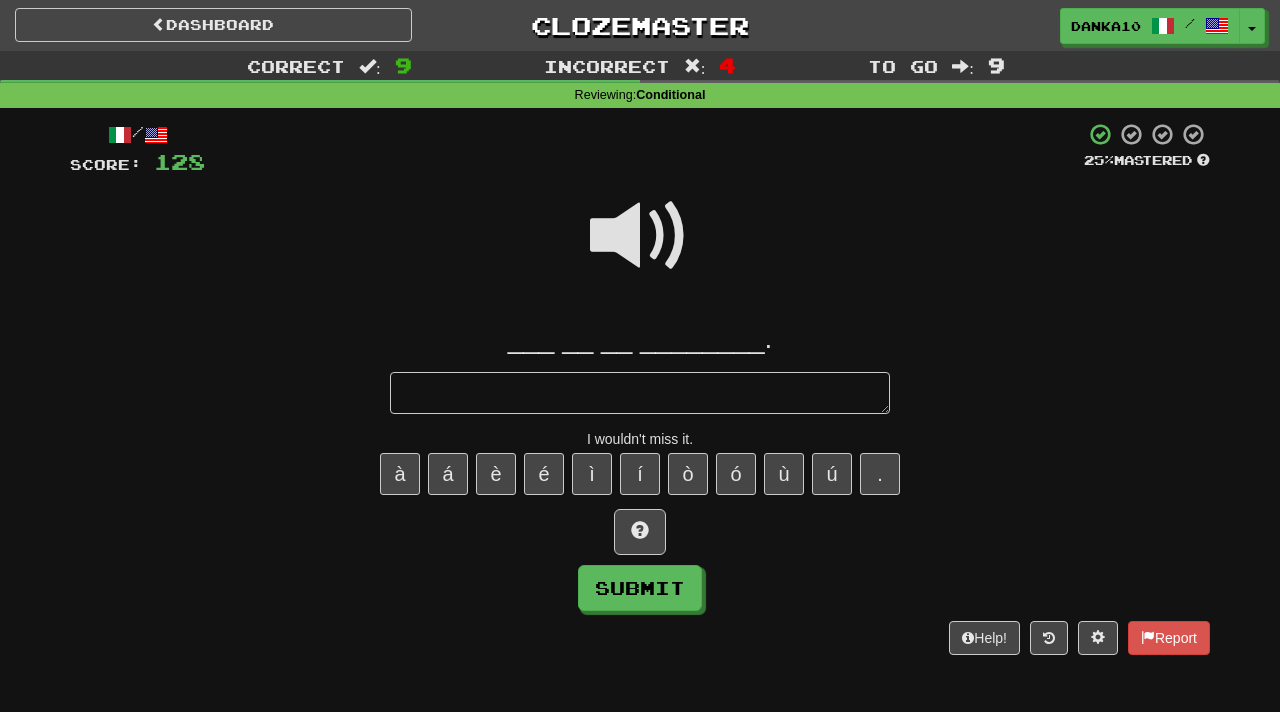 type on "*" 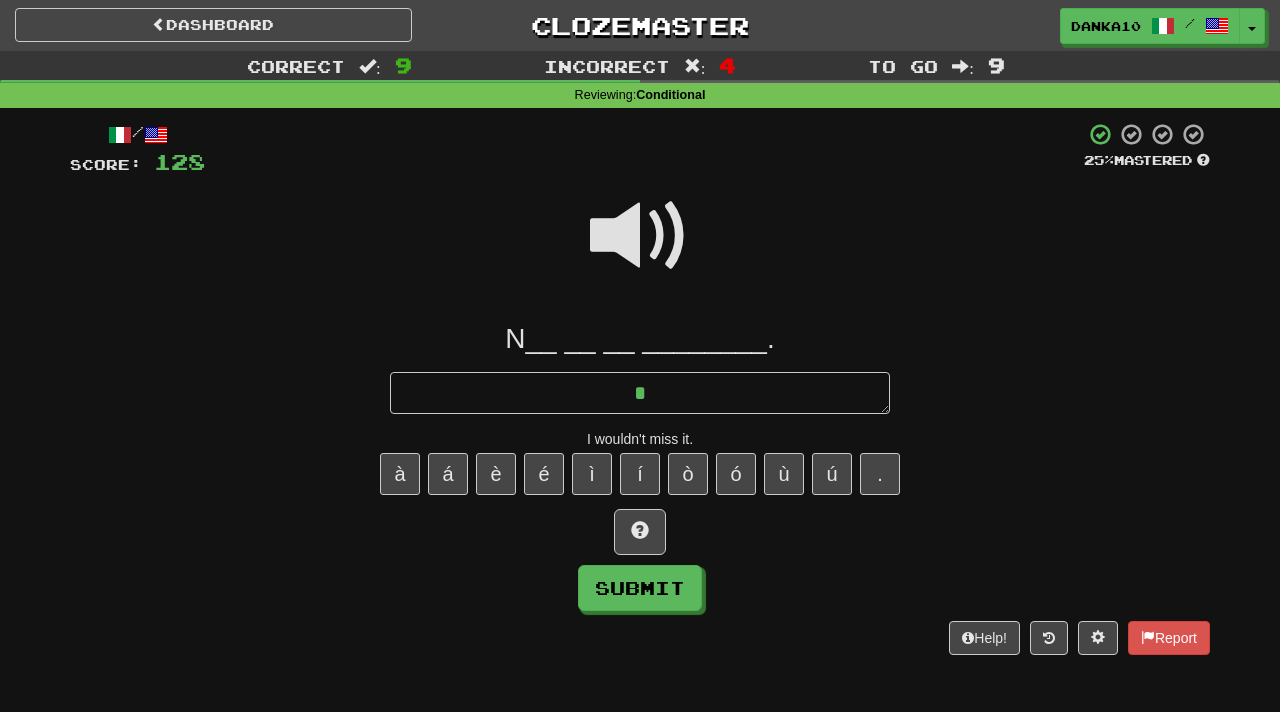 type on "*" 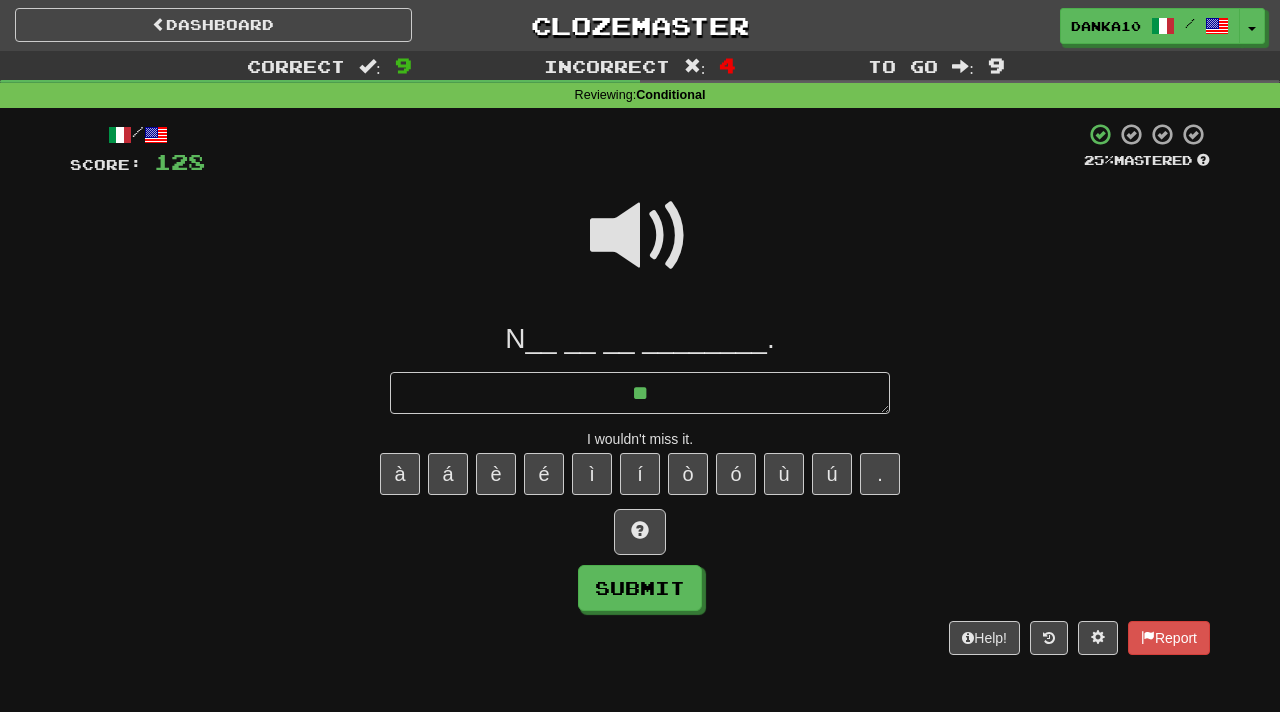 type on "*" 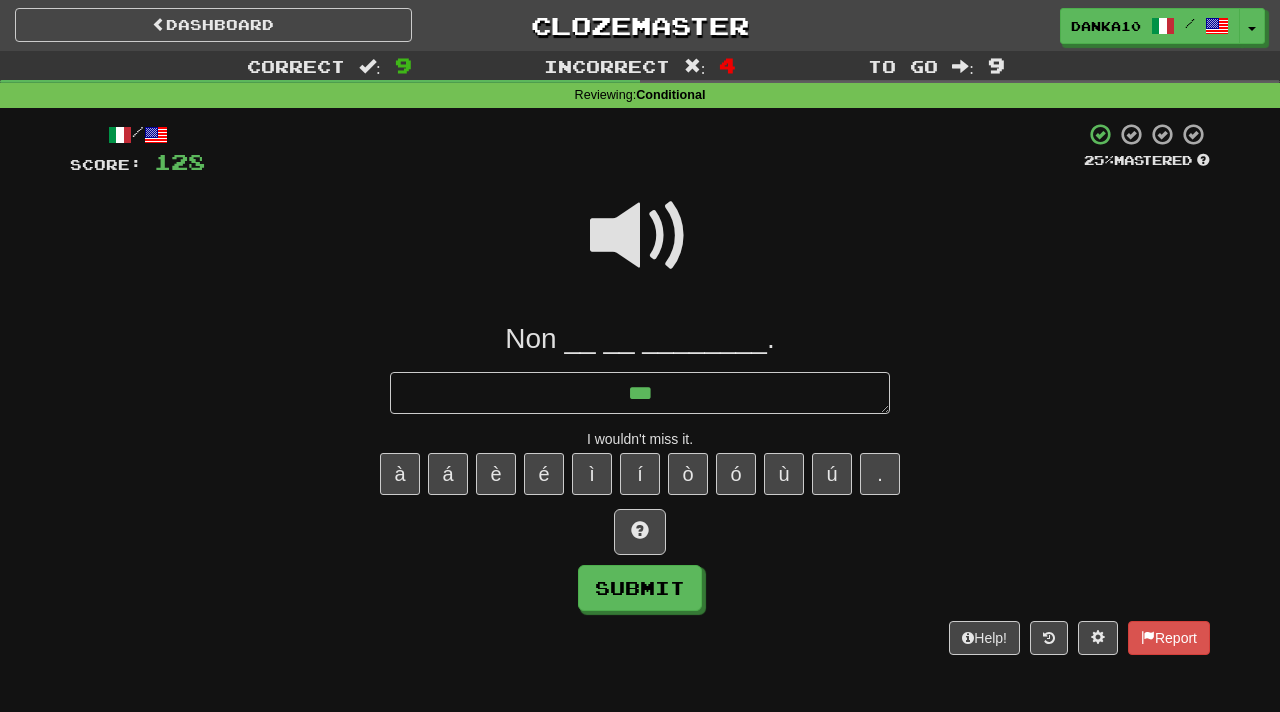 type on "***" 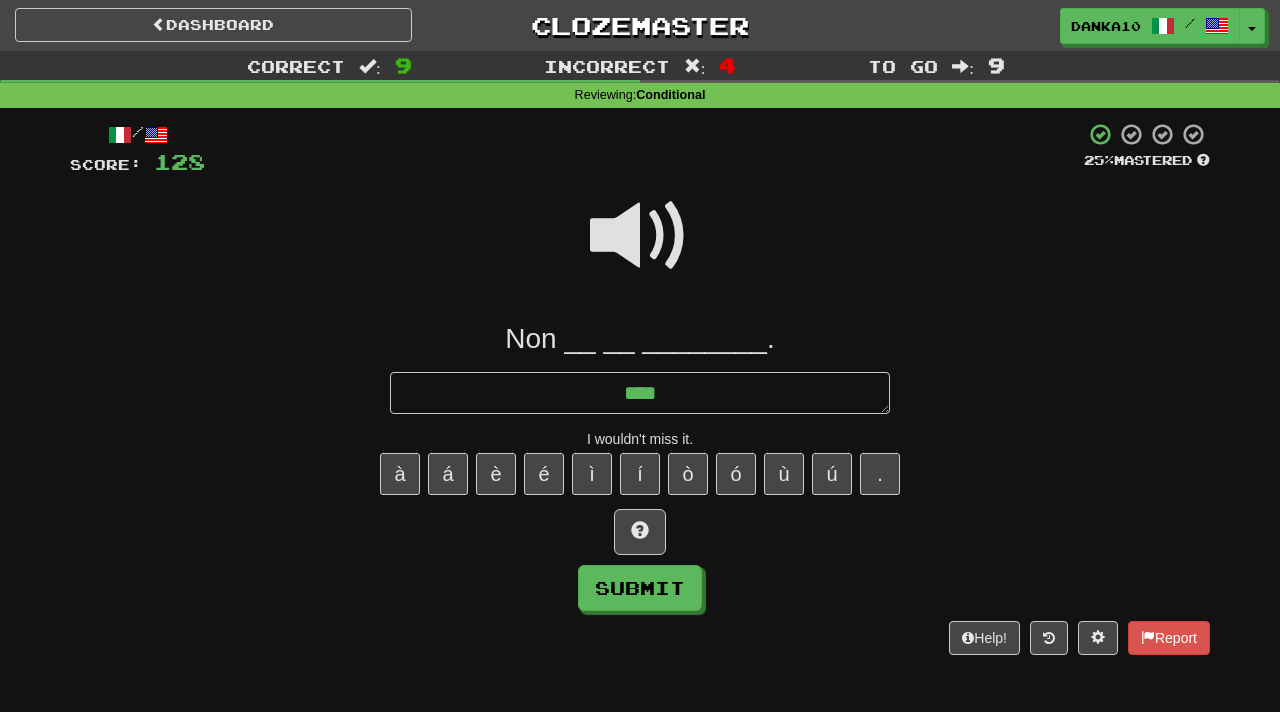 type on "*" 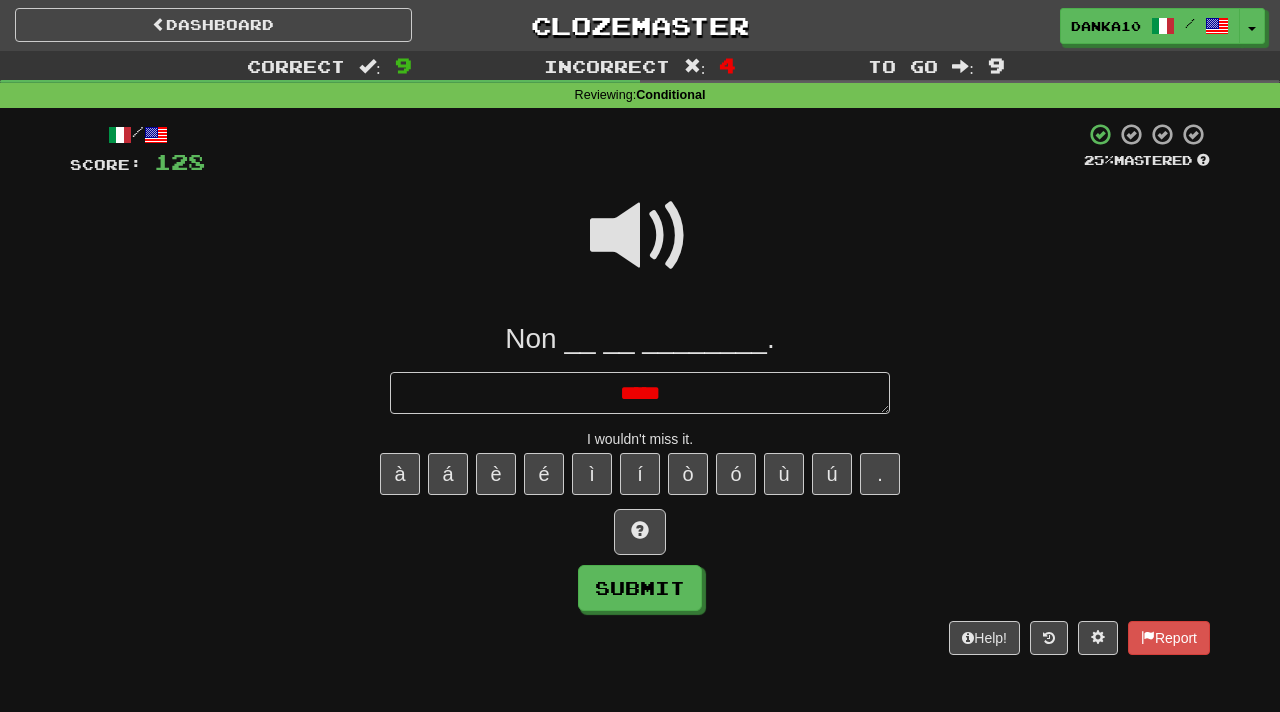type on "*" 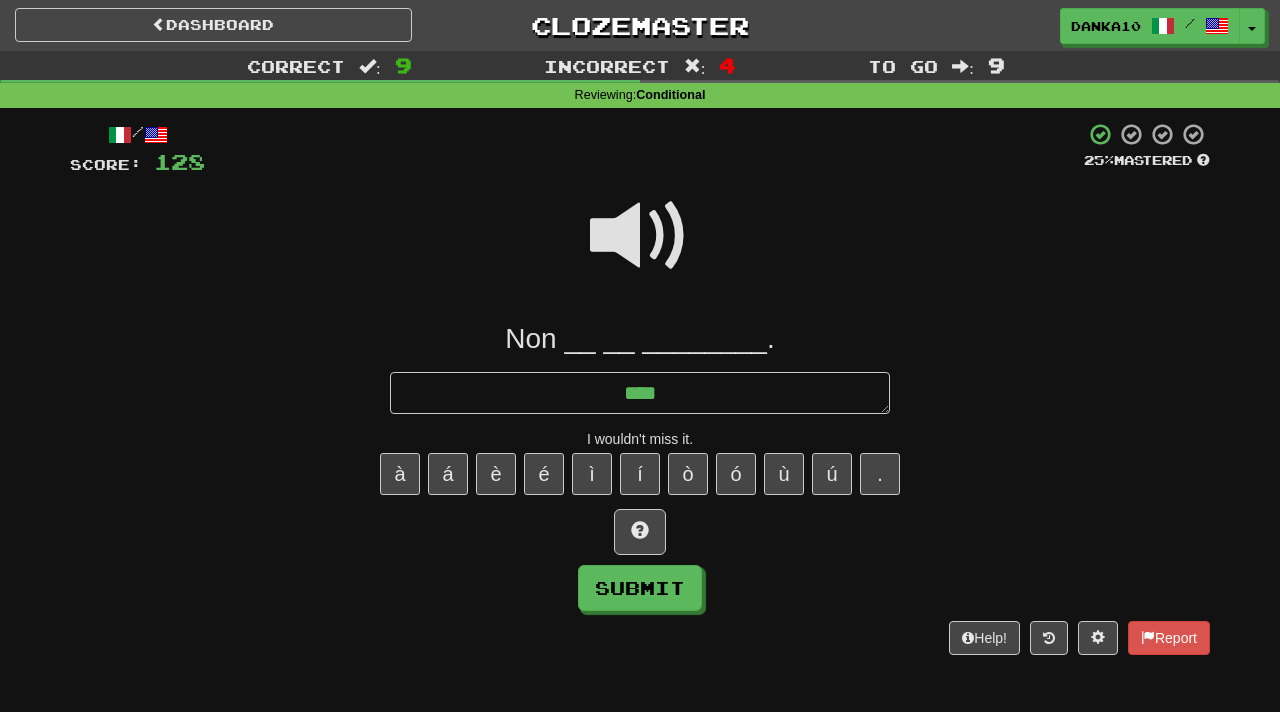 type on "*" 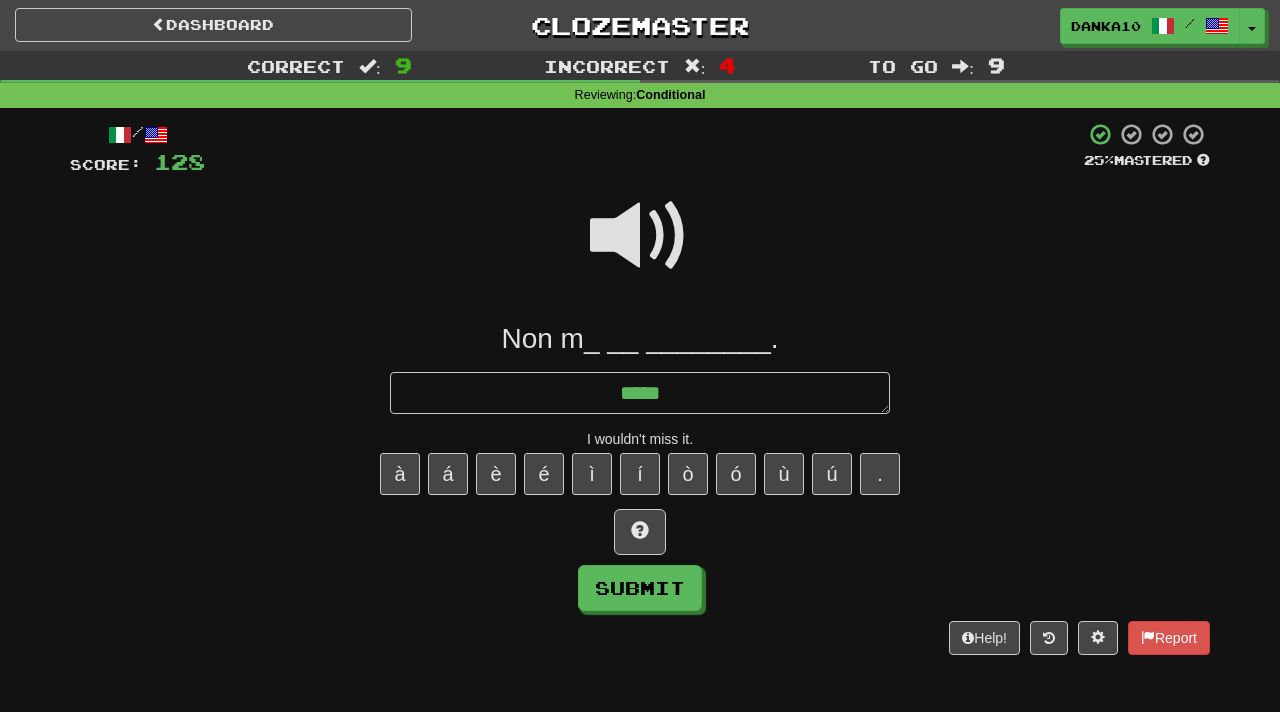 type on "*" 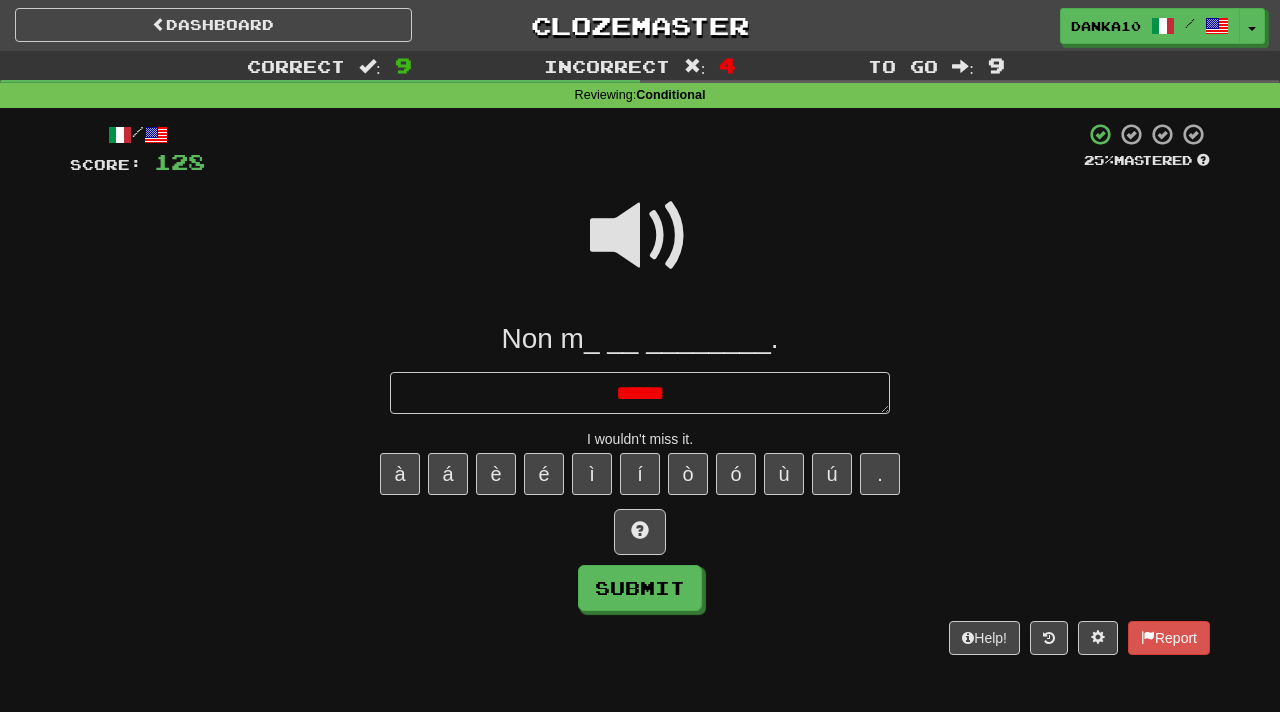 type on "*" 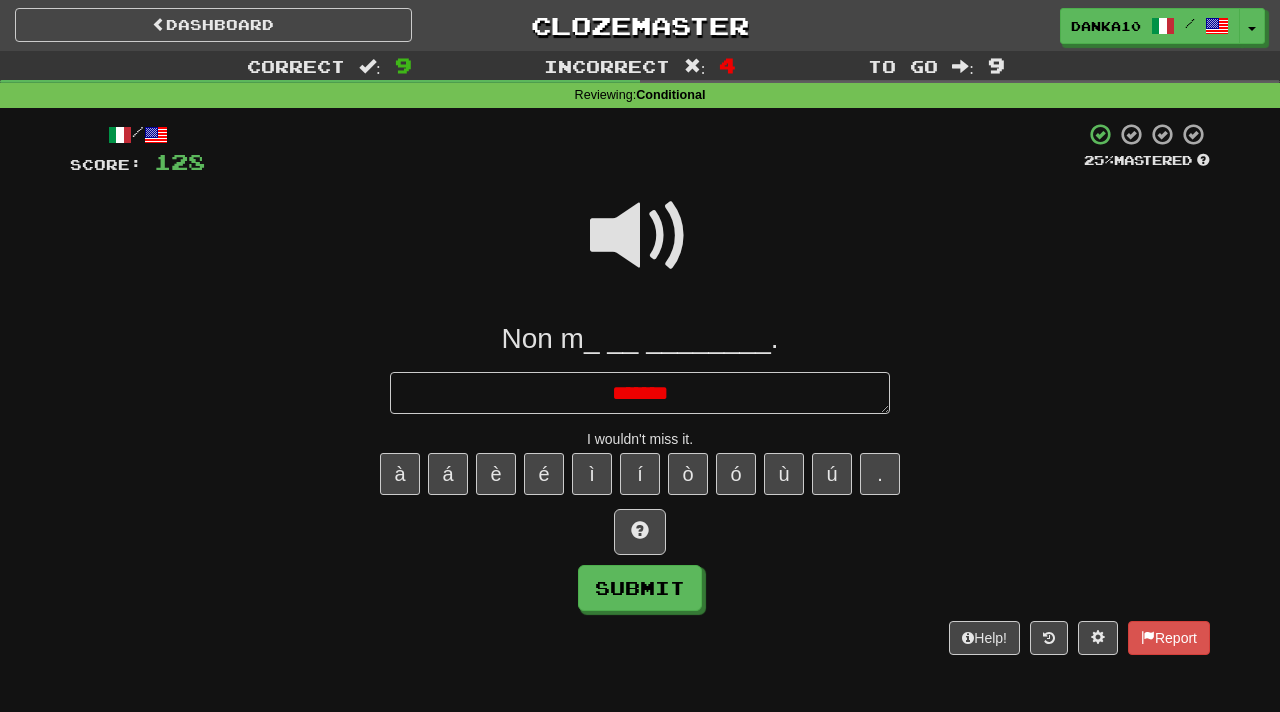 type on "*" 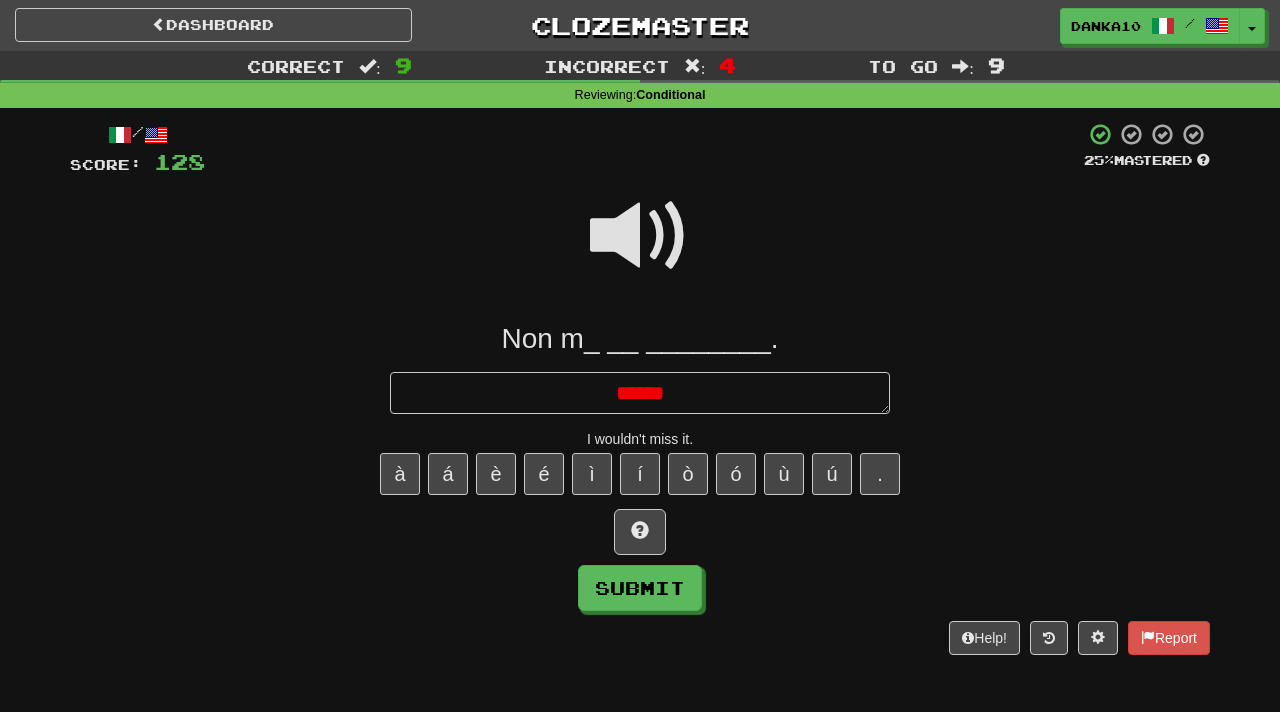 type on "*" 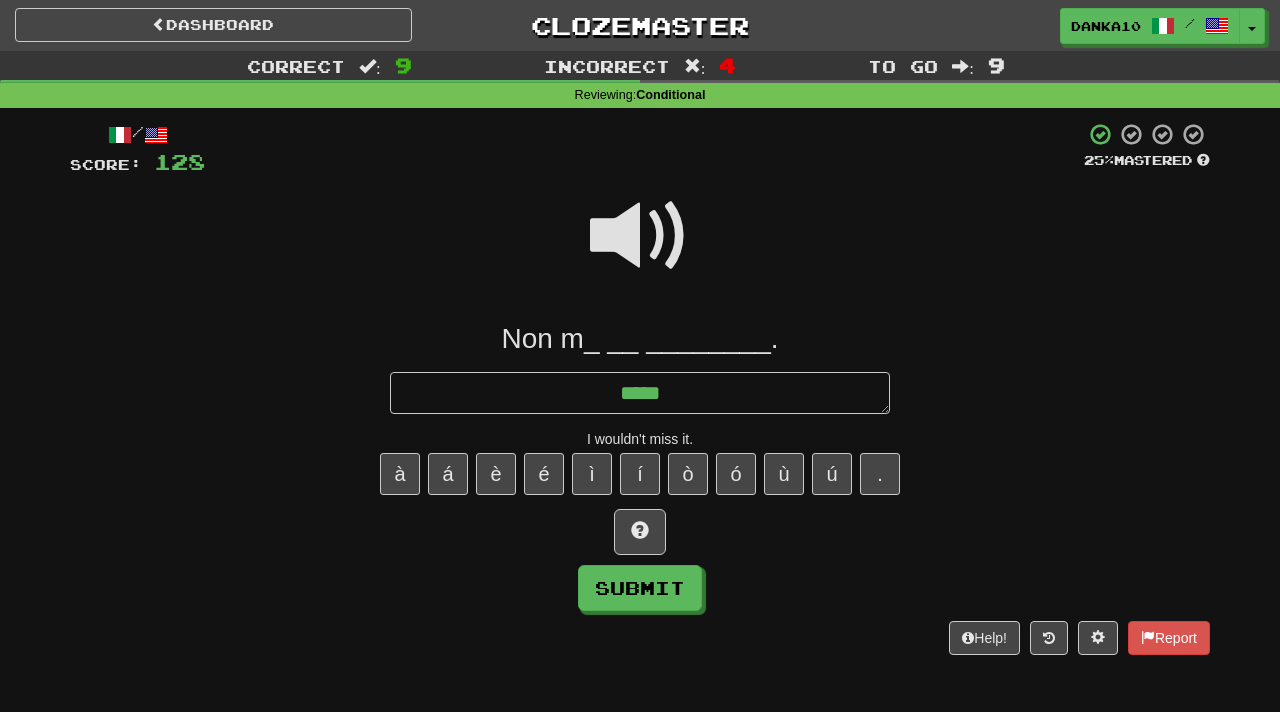 type on "*" 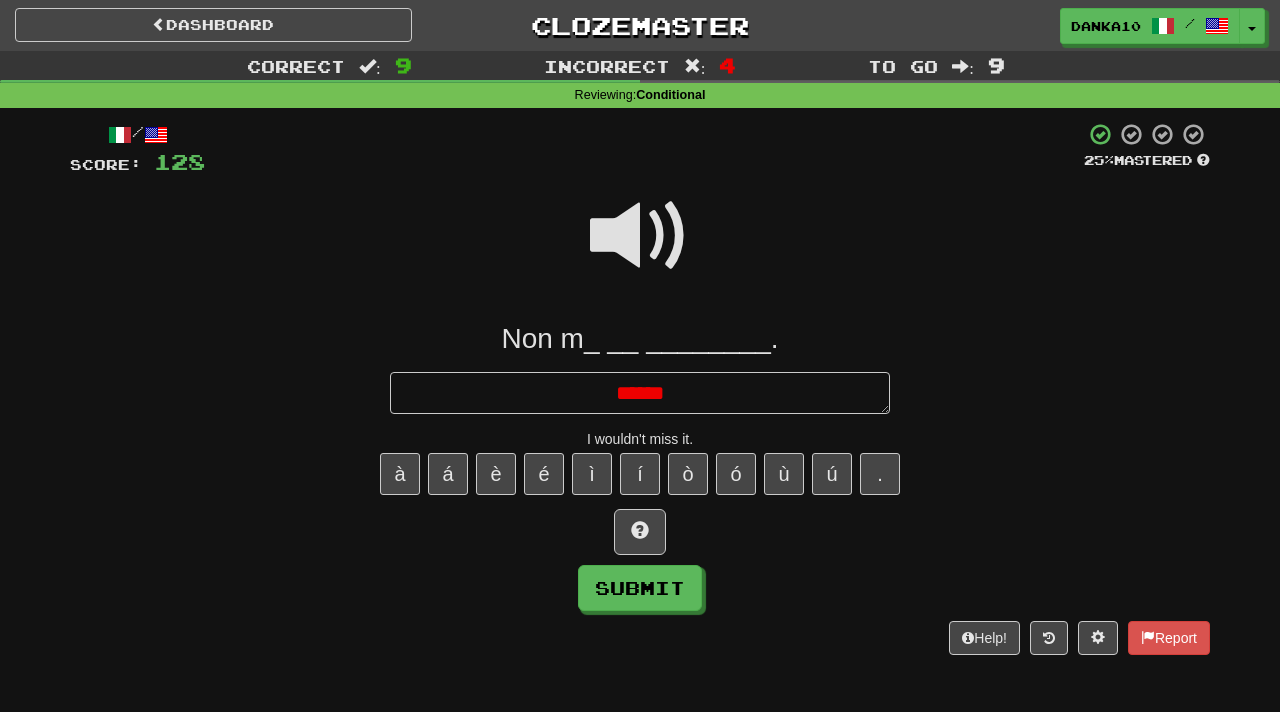 type on "*" 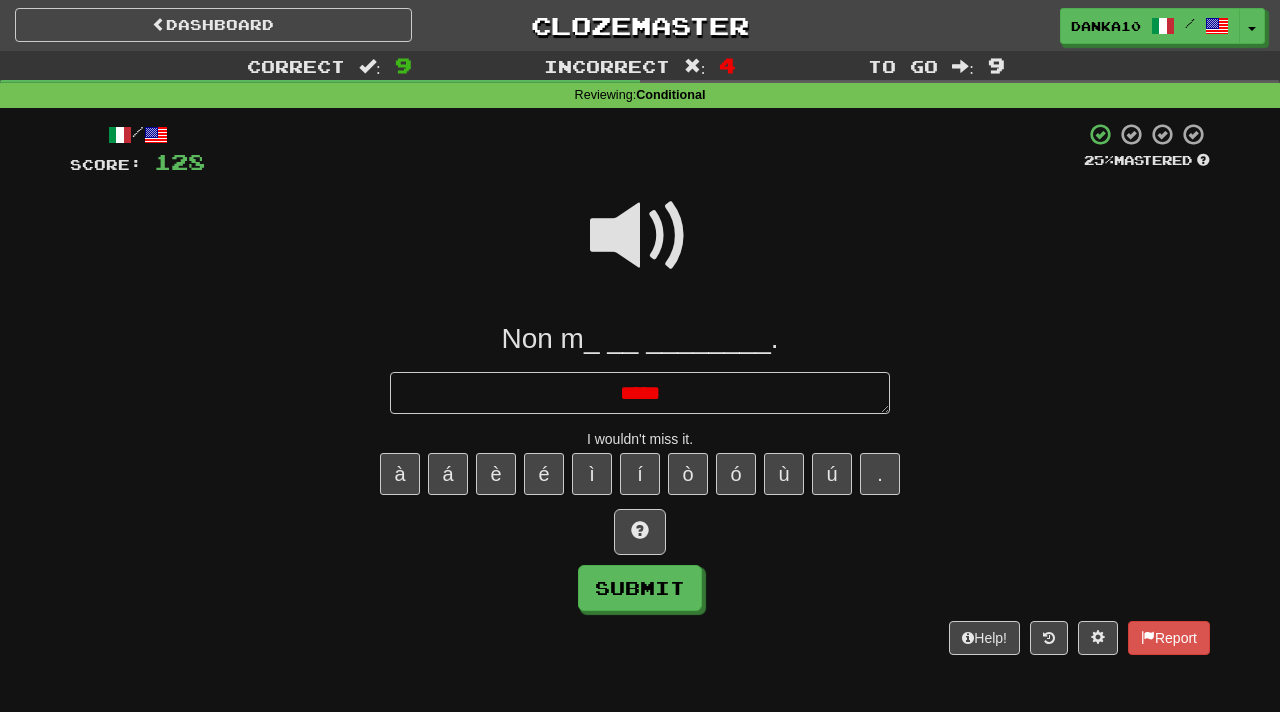 type on "*" 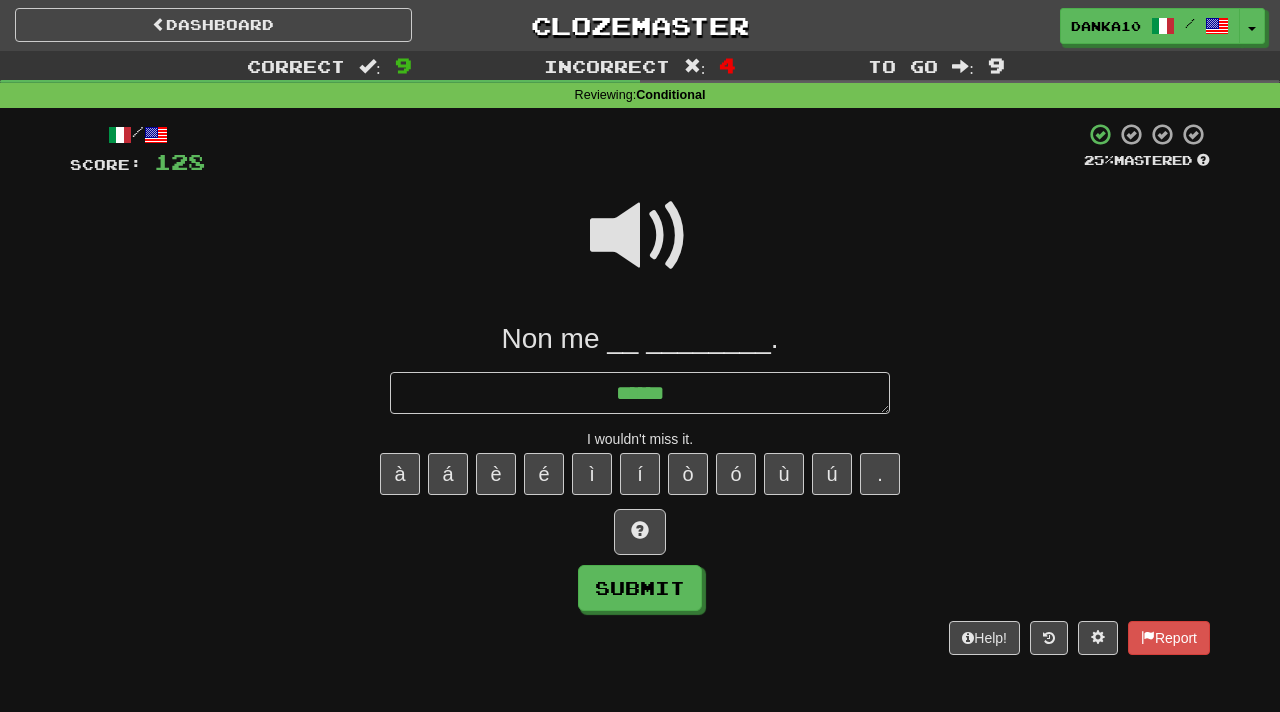 type on "*" 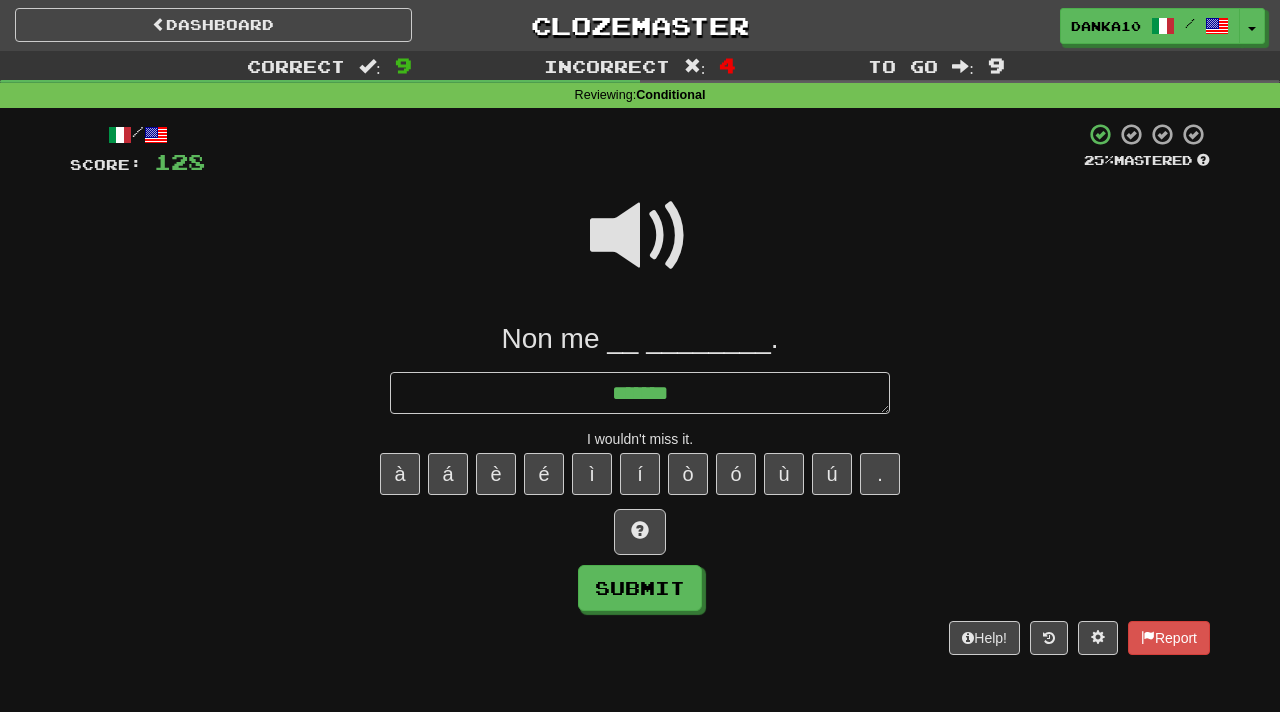 type on "*" 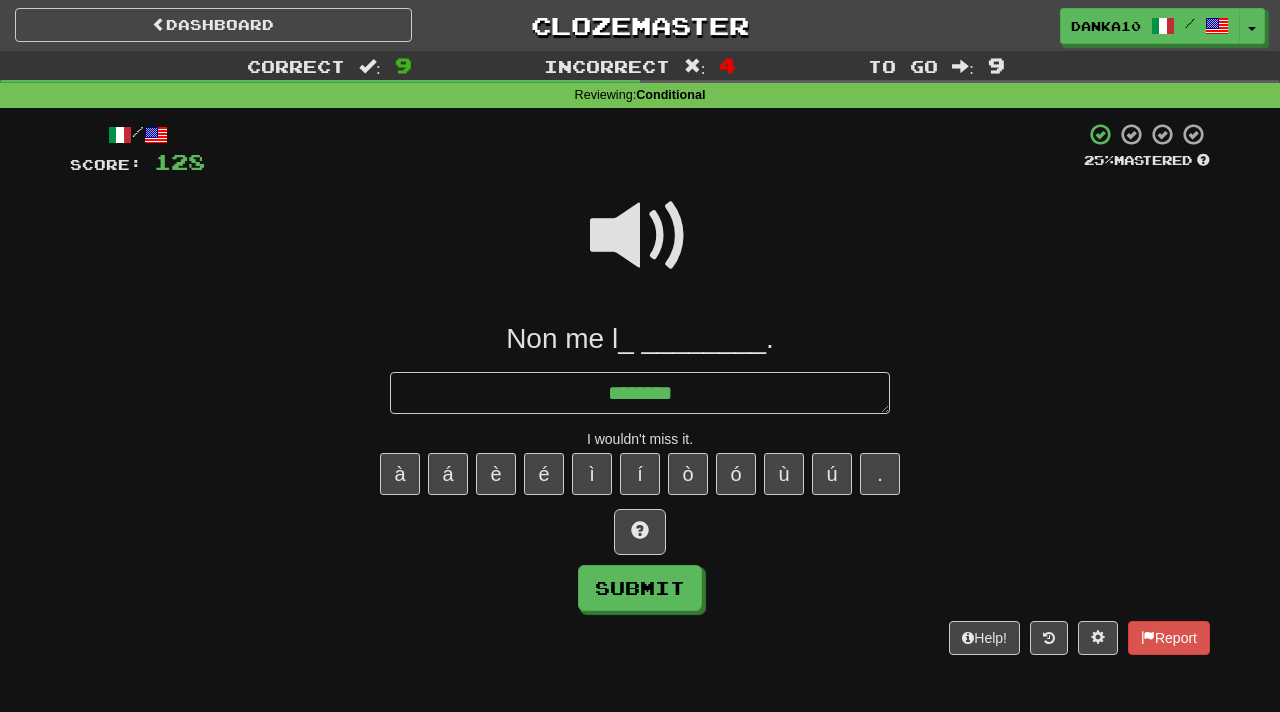 type on "*" 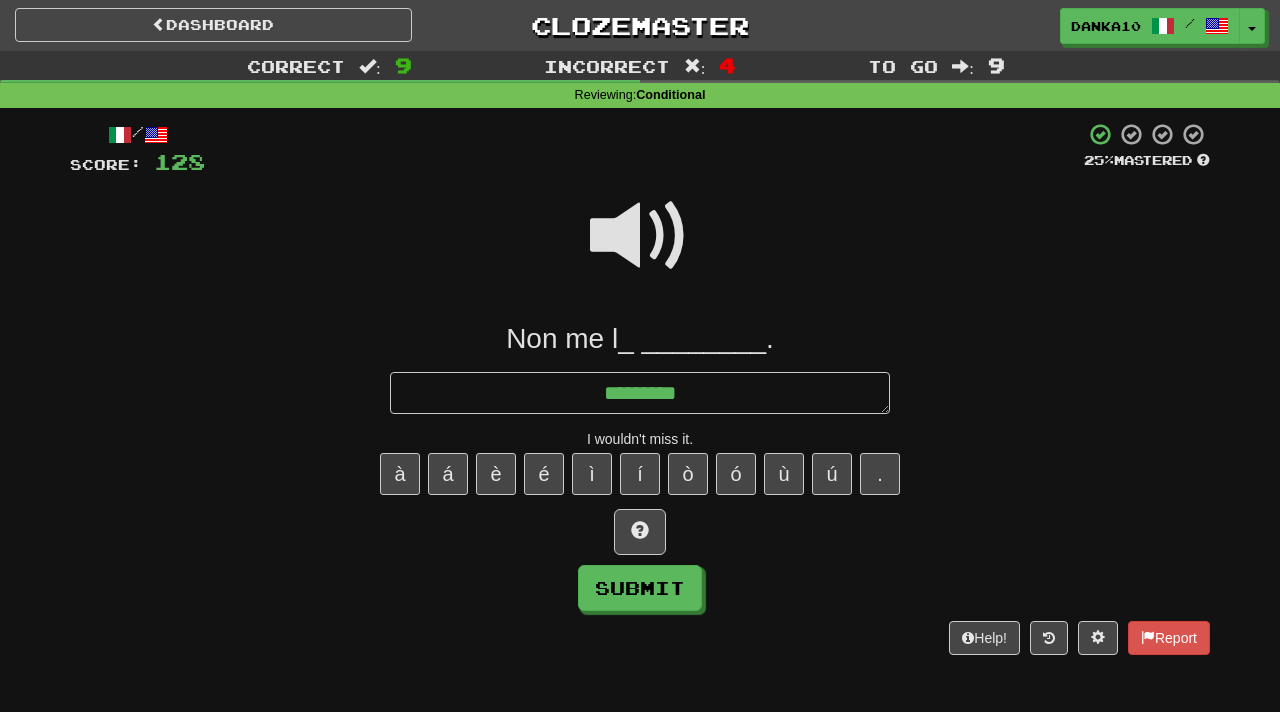type on "*" 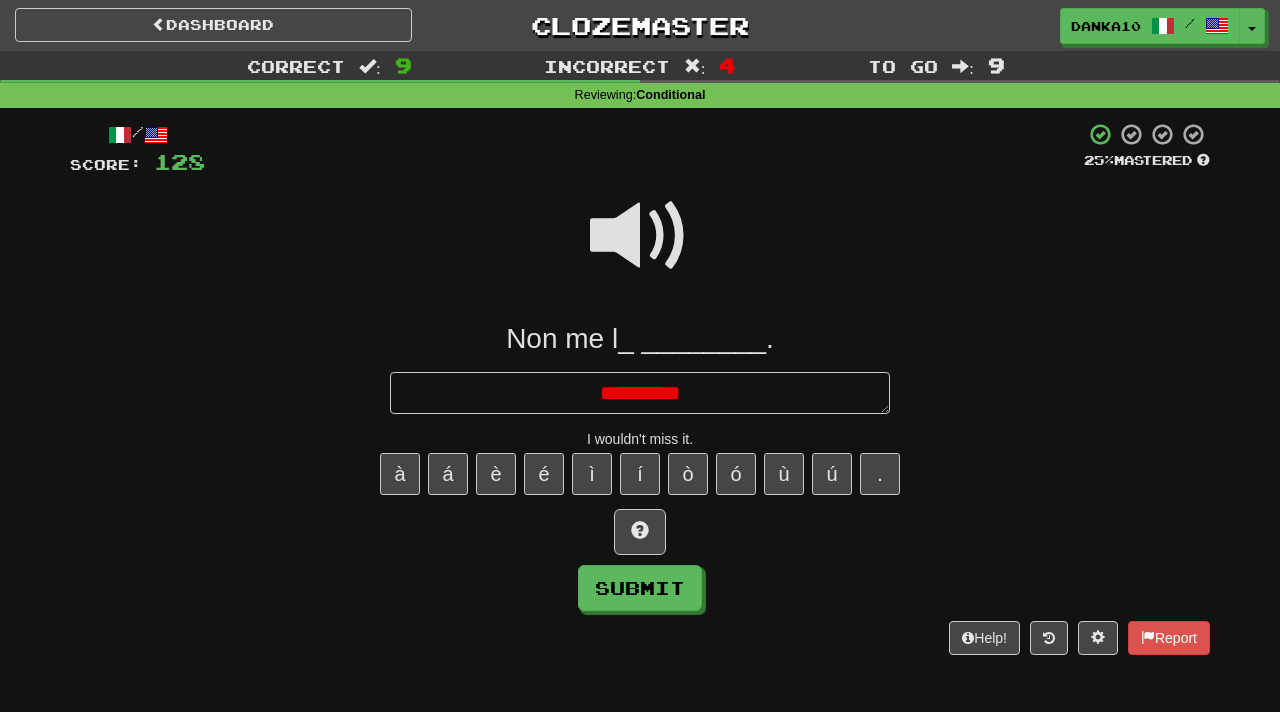 type on "*" 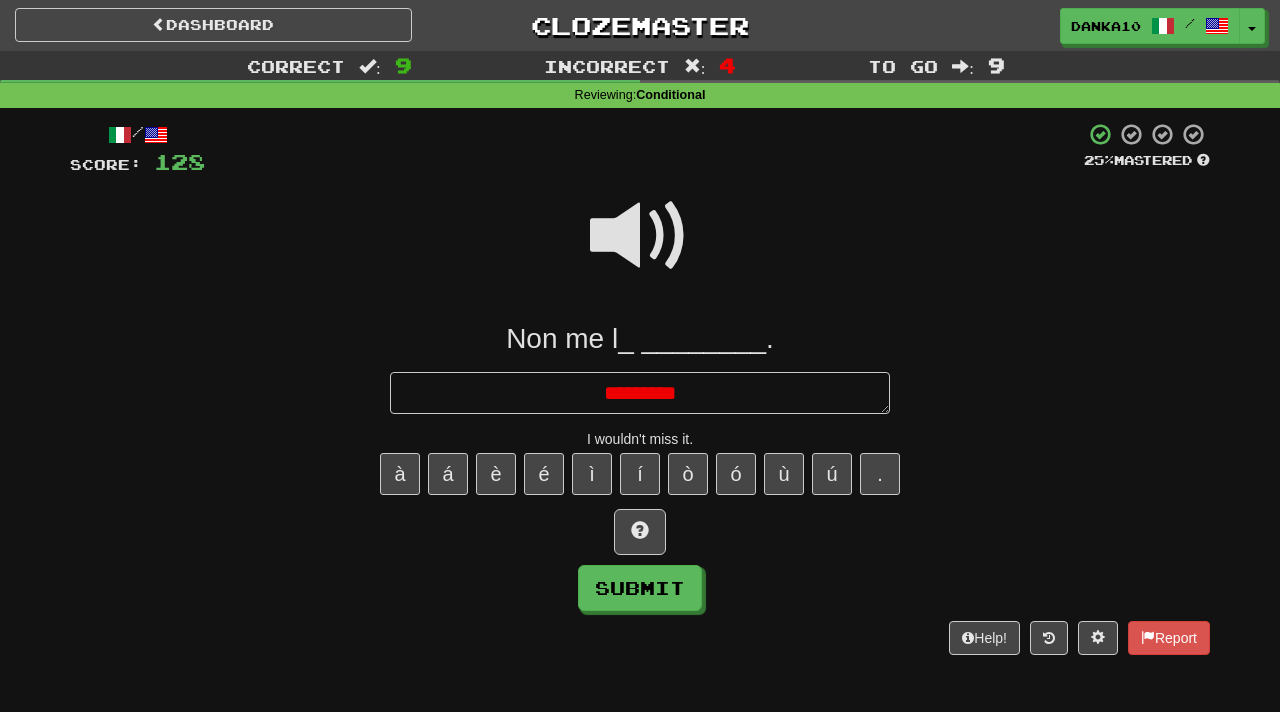 type on "*" 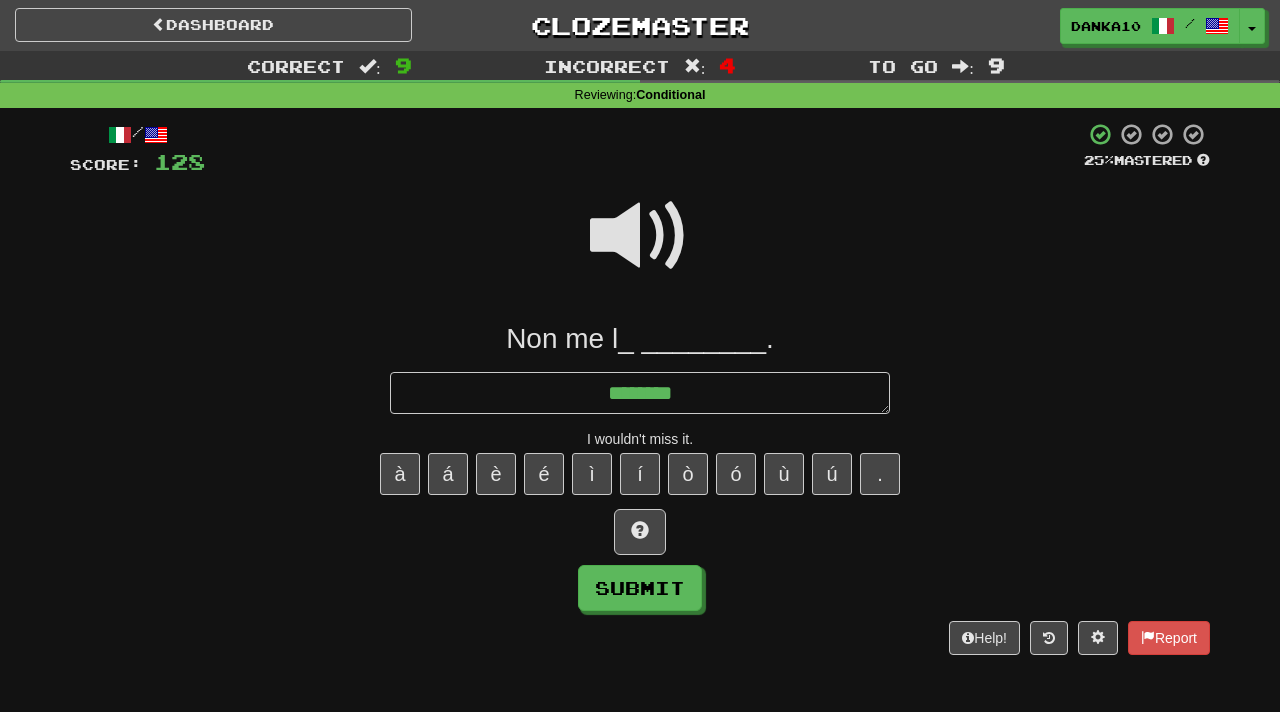 type on "*" 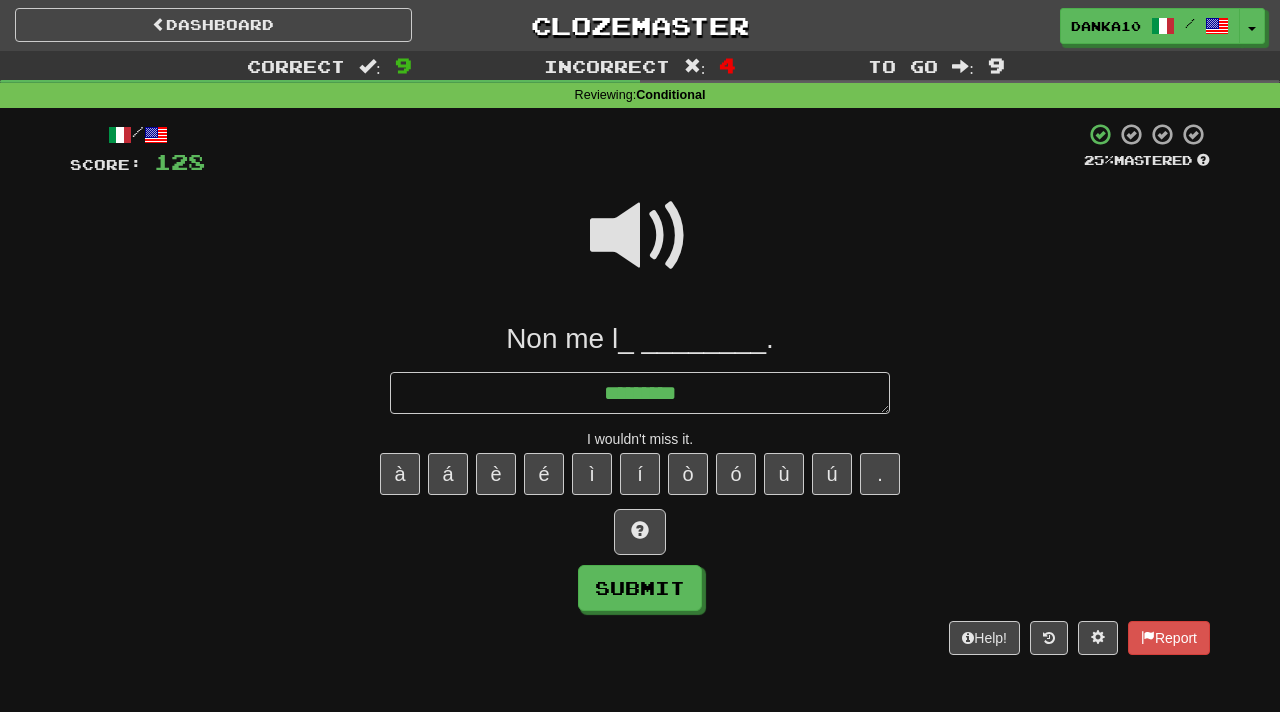 type on "*" 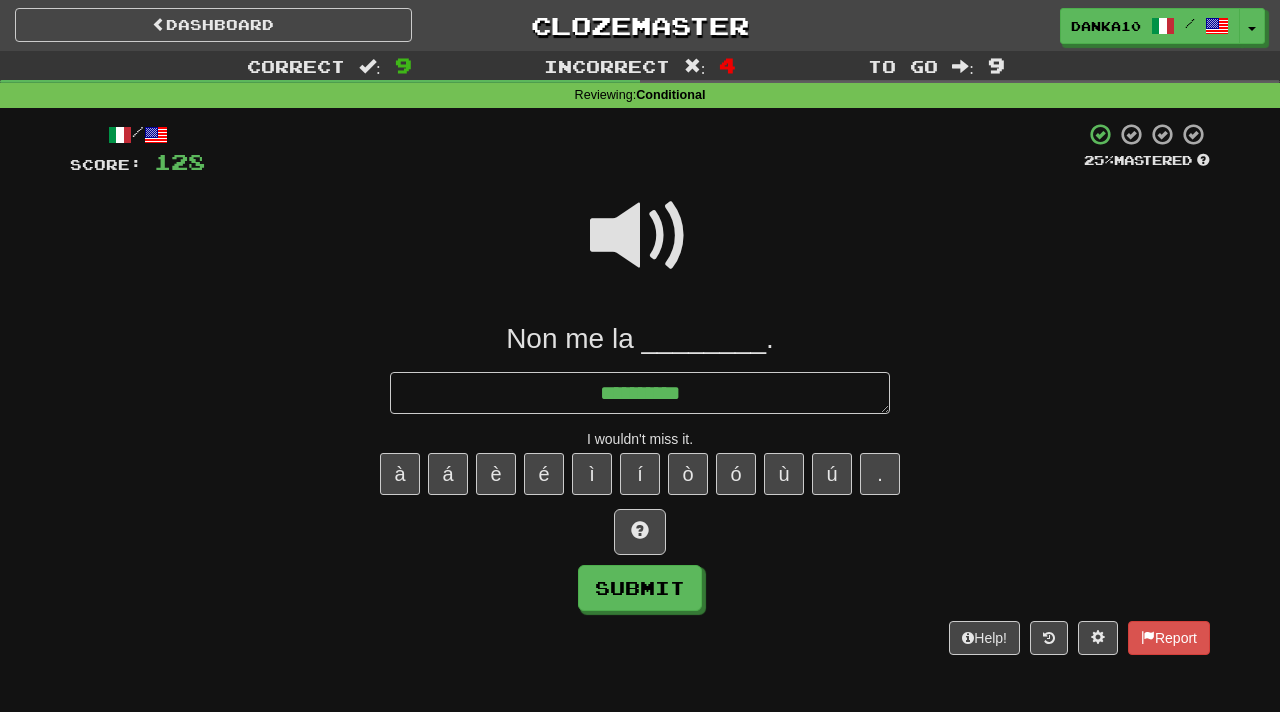 type on "*" 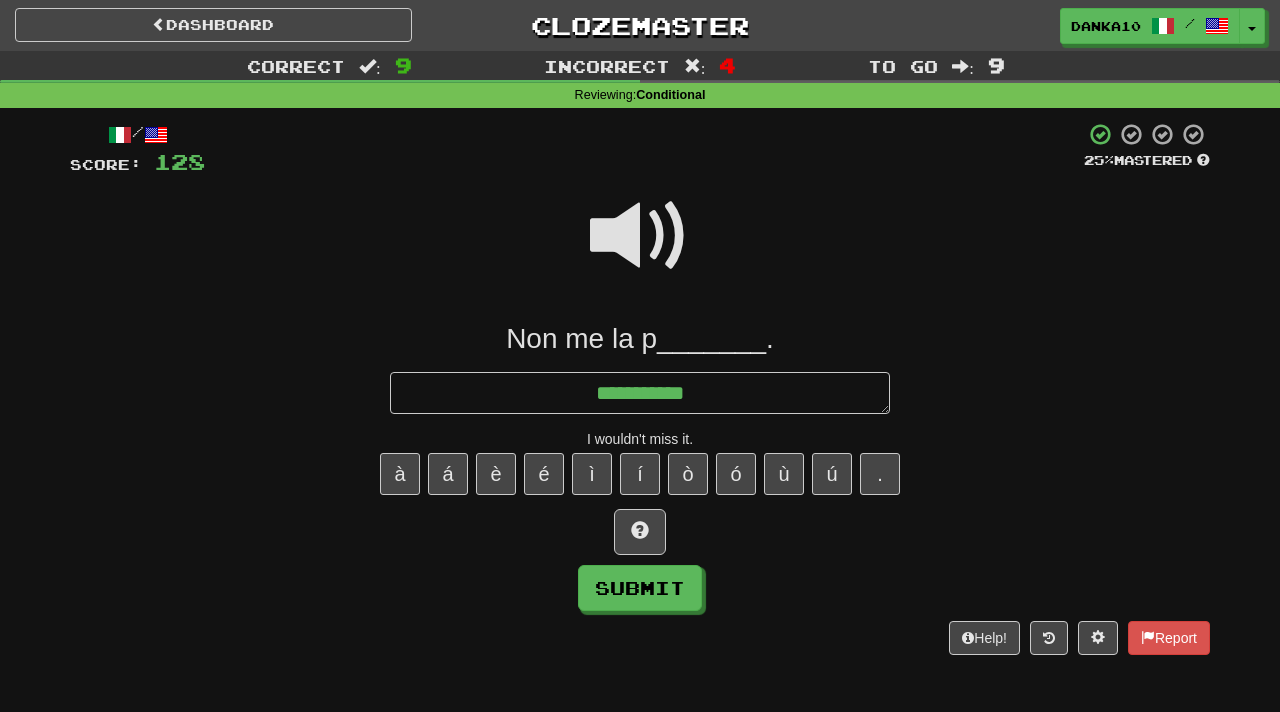 type on "*" 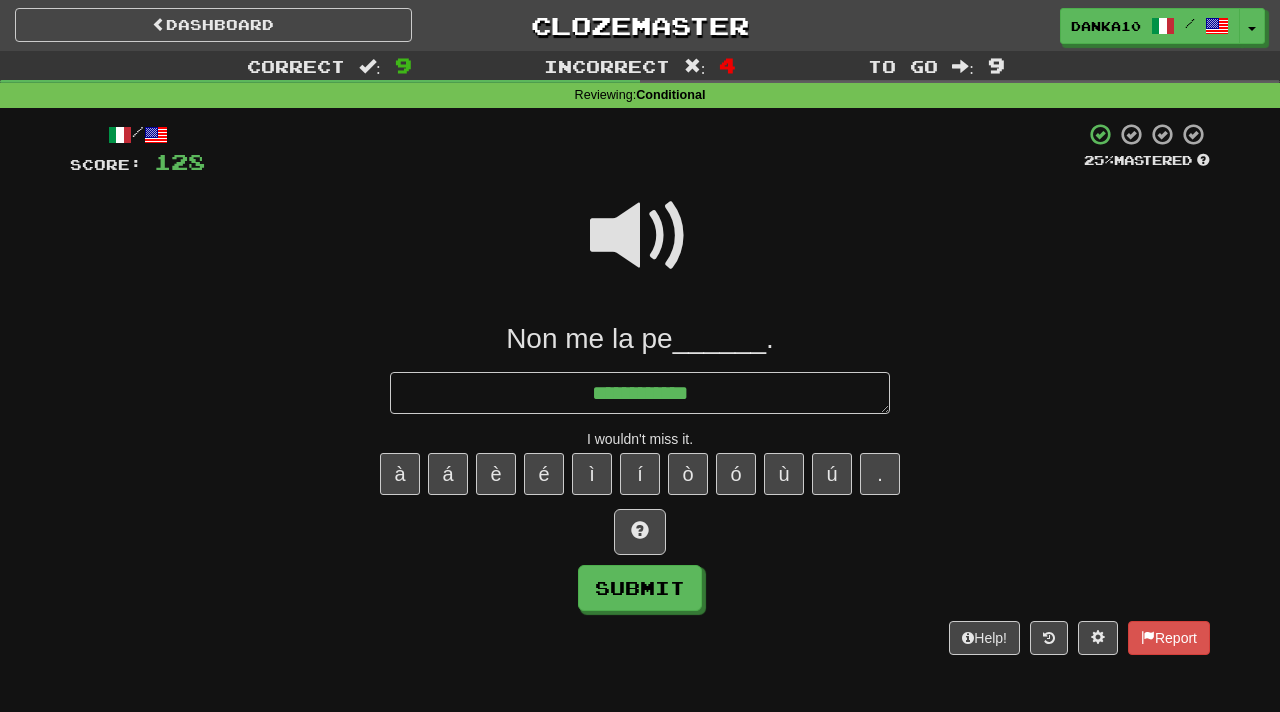 type on "*" 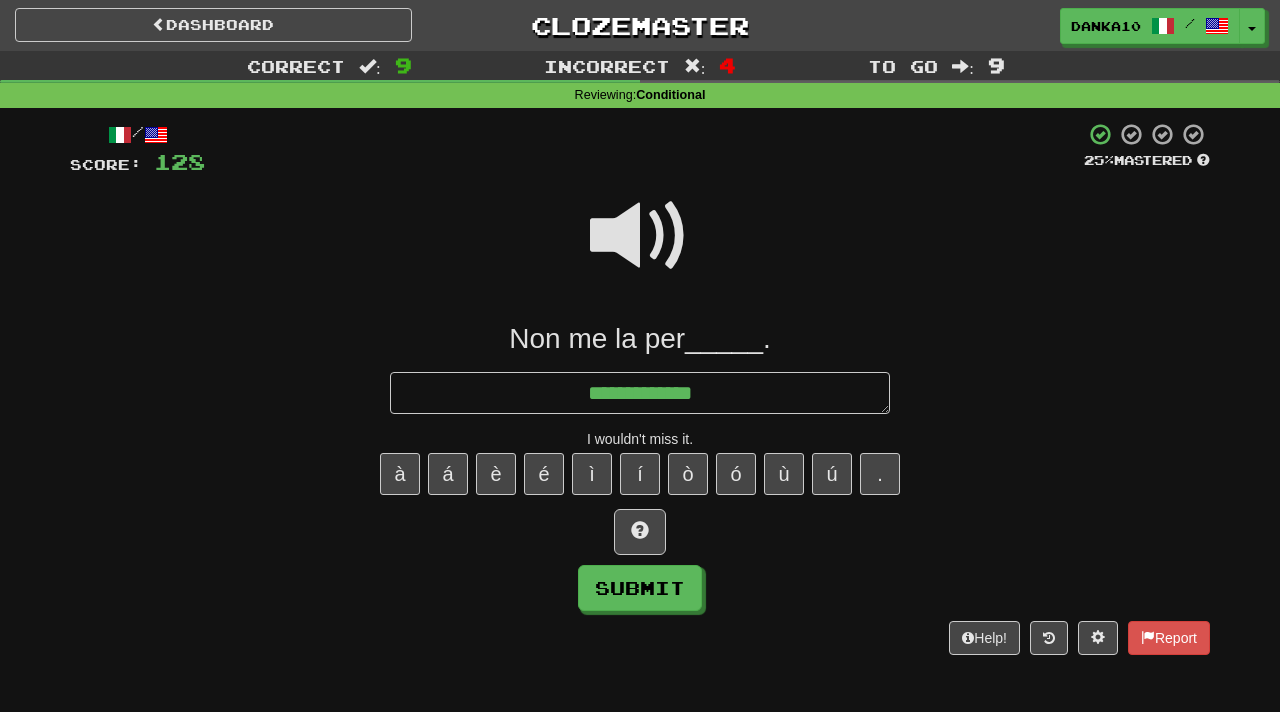 type on "*" 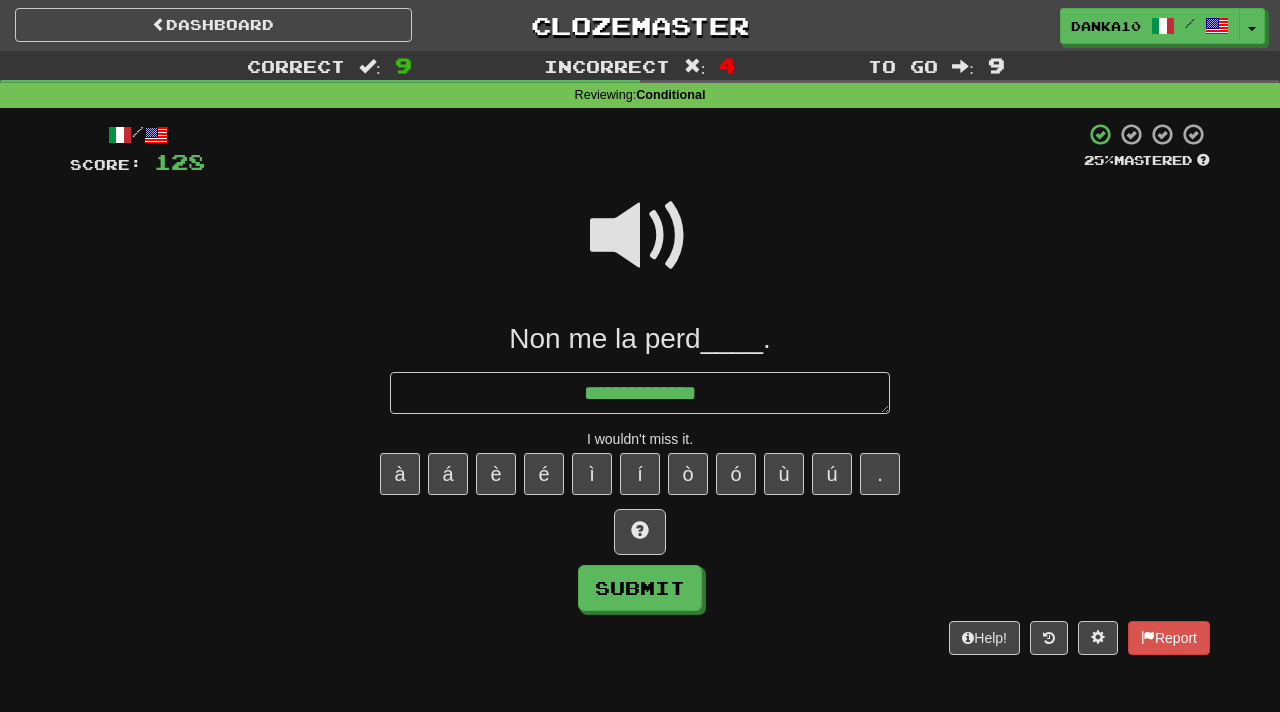 type on "*" 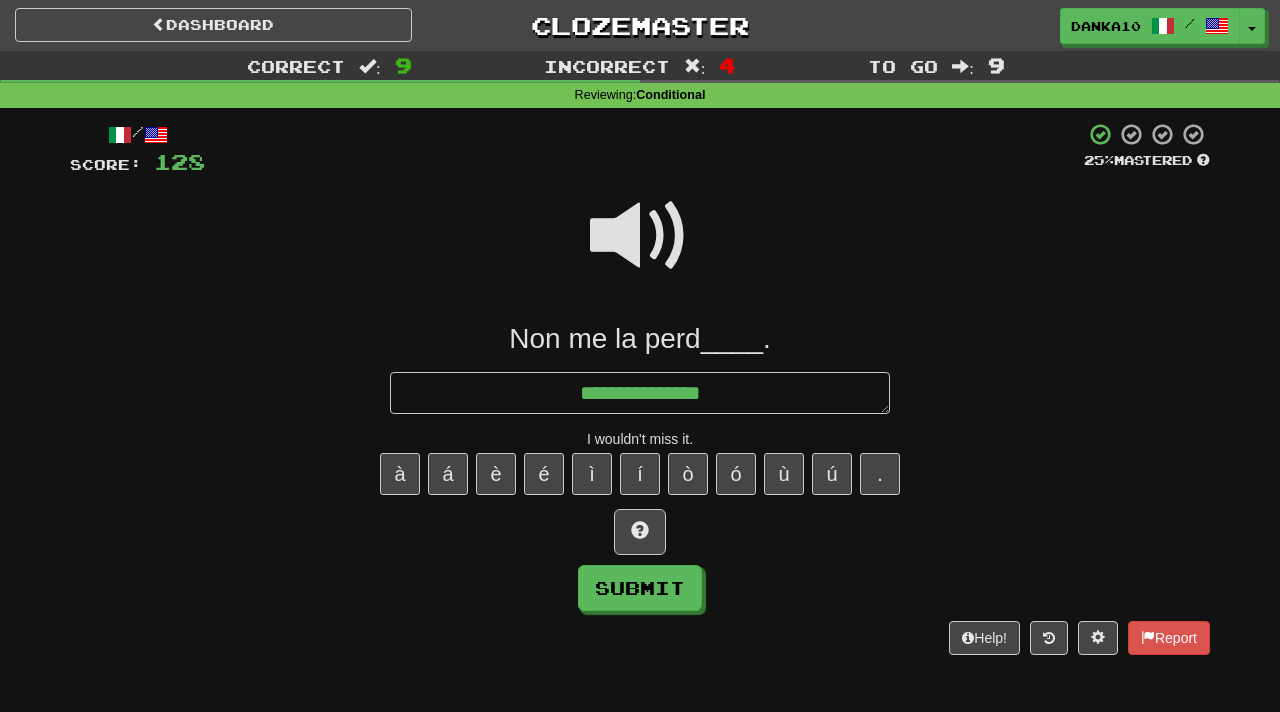 type on "**********" 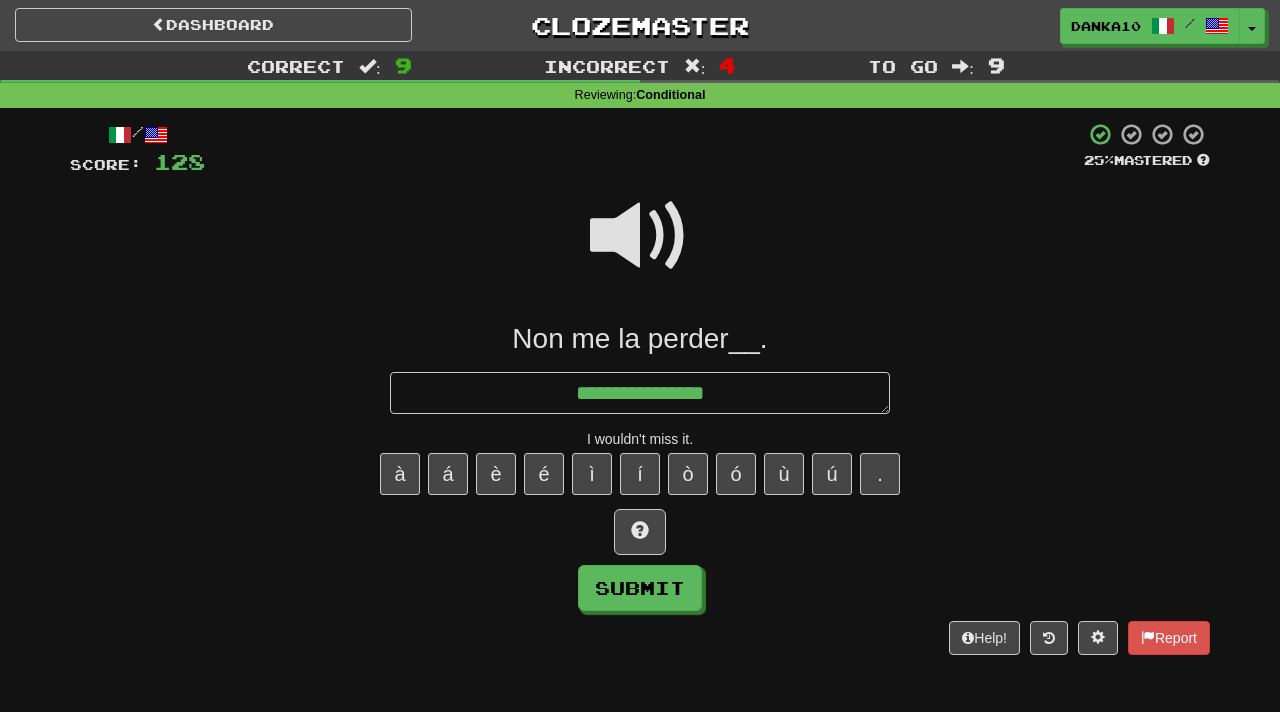 type on "*" 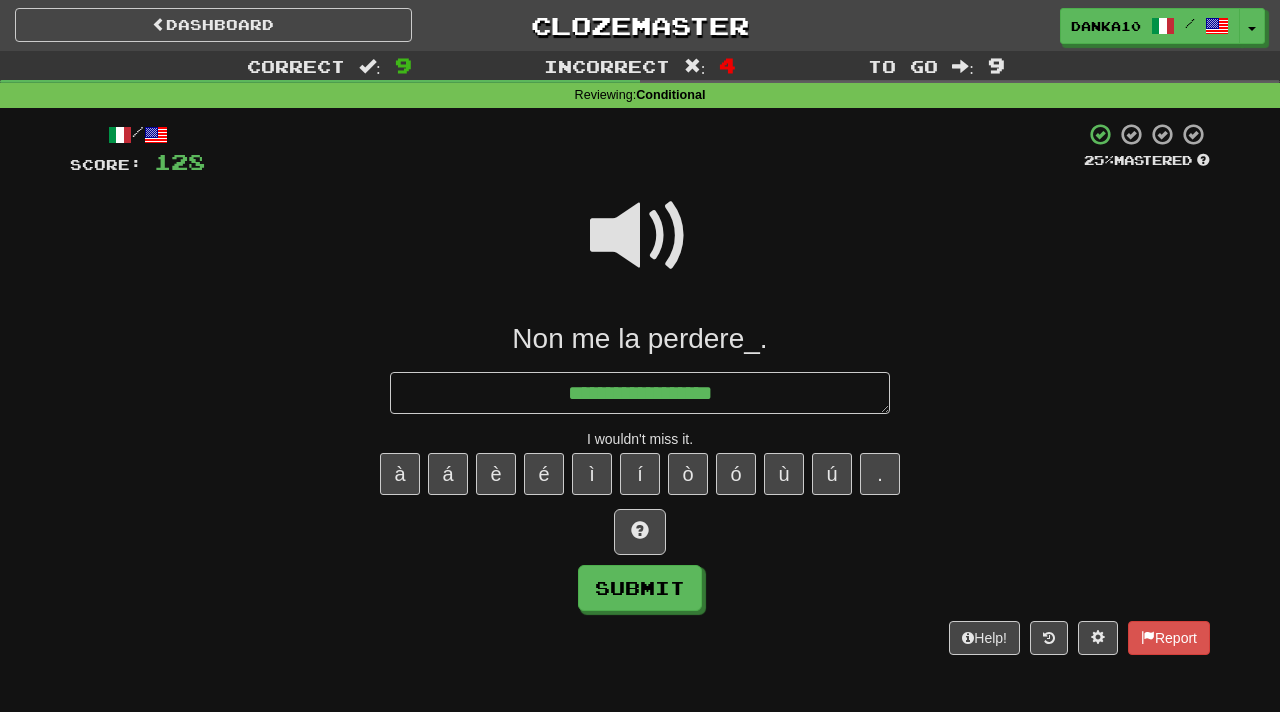 type on "*" 